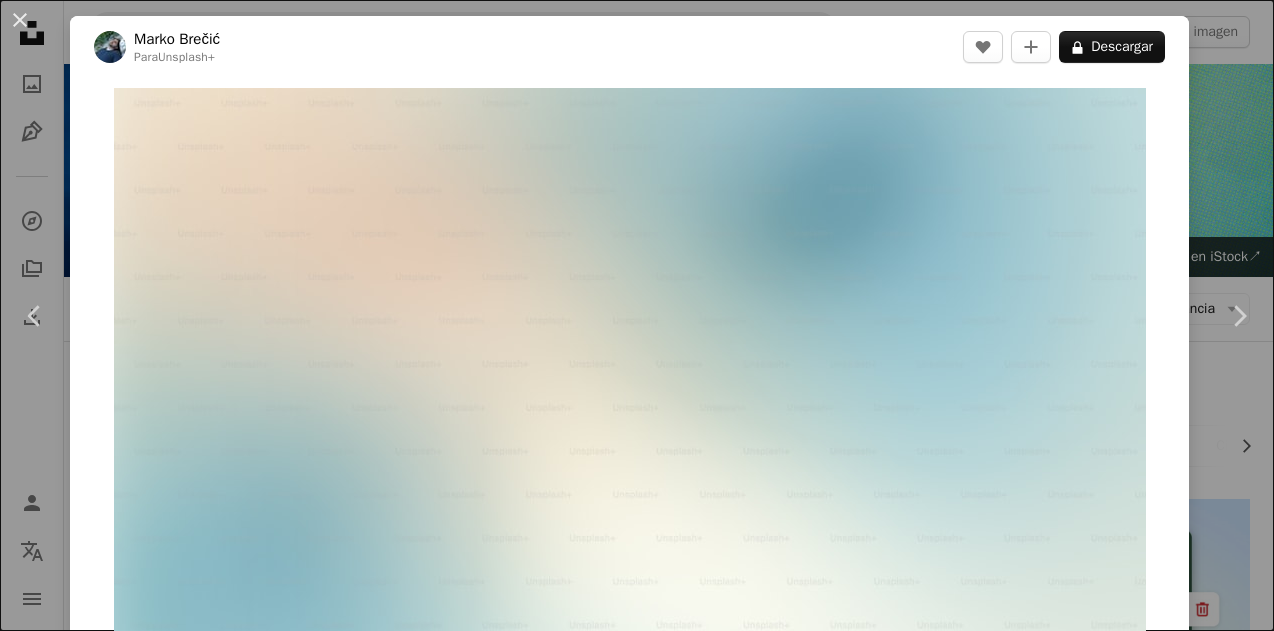 scroll, scrollTop: 3652, scrollLeft: 0, axis: vertical 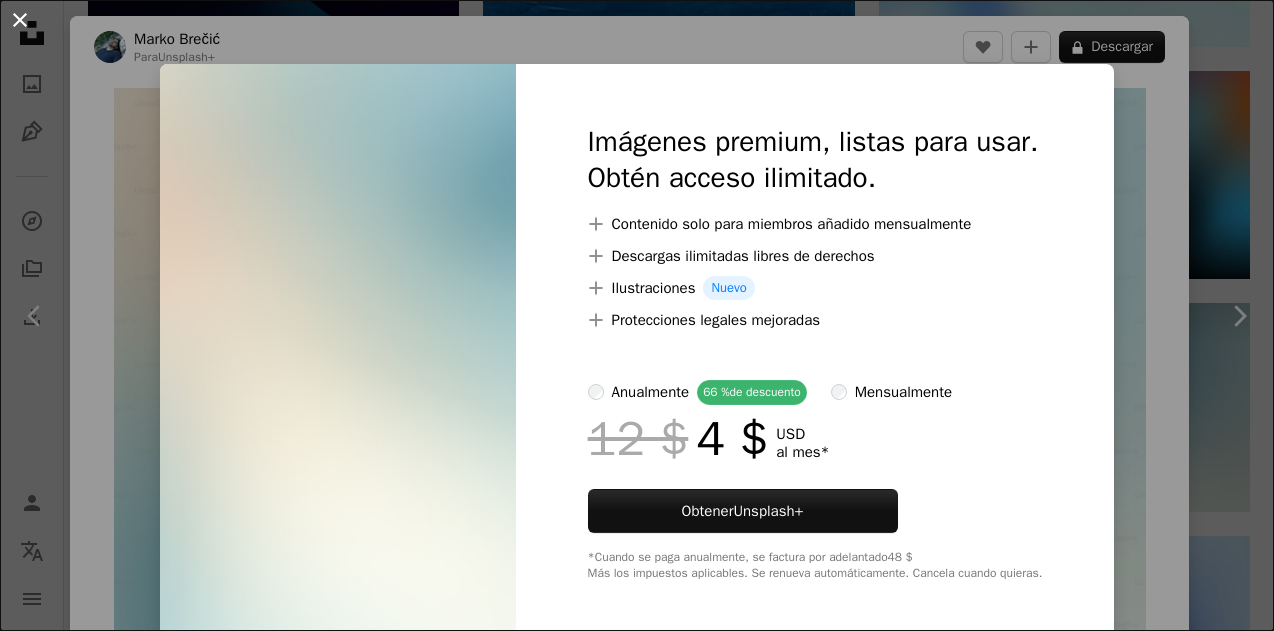 click on "An X shape" at bounding box center (20, 20) 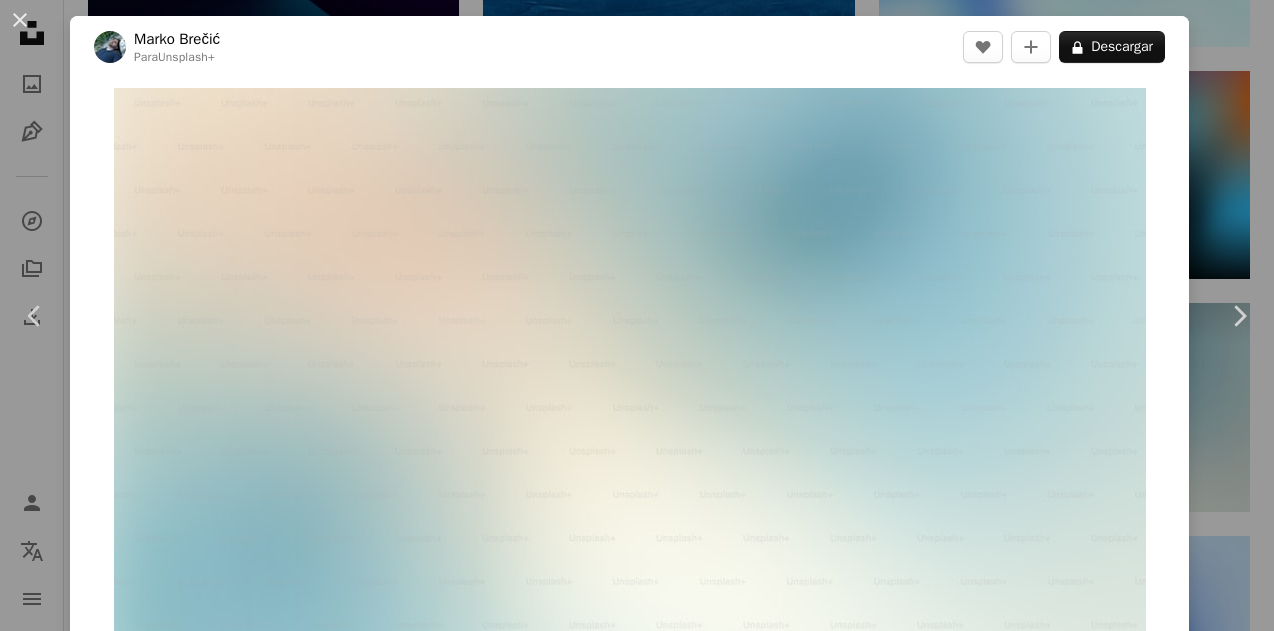 click on "An X shape" at bounding box center (20, 20) 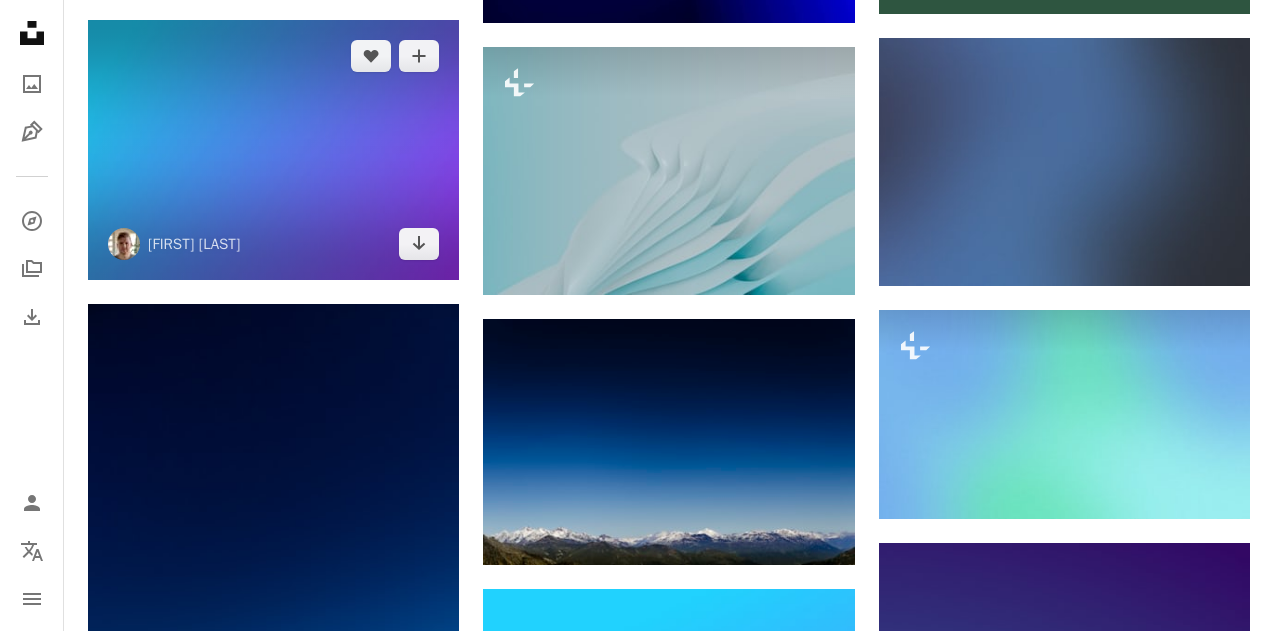 scroll, scrollTop: 0, scrollLeft: 0, axis: both 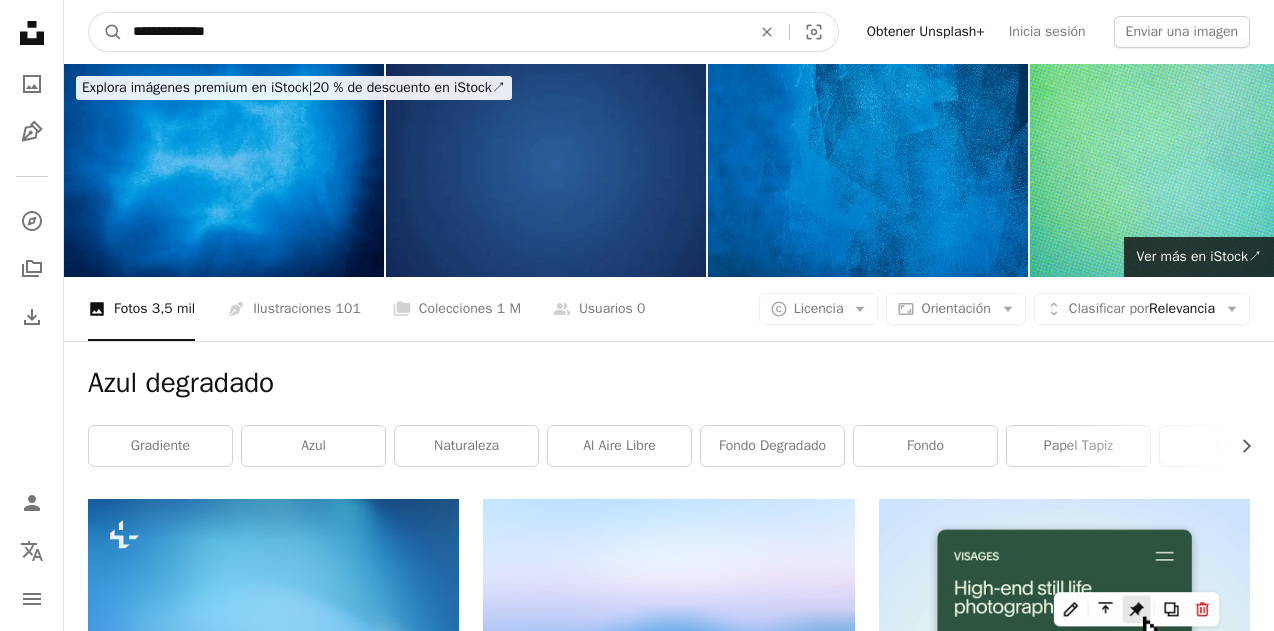 drag, startPoint x: 264, startPoint y: 47, endPoint x: 0, endPoint y: -6, distance: 269.26752 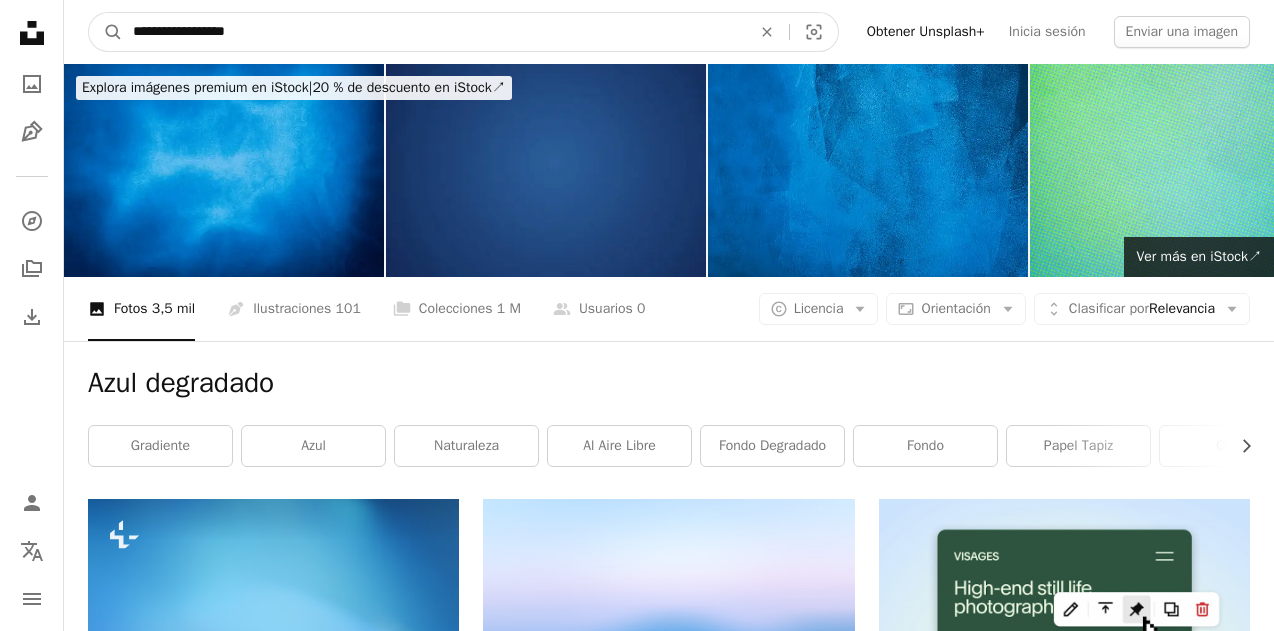type on "**********" 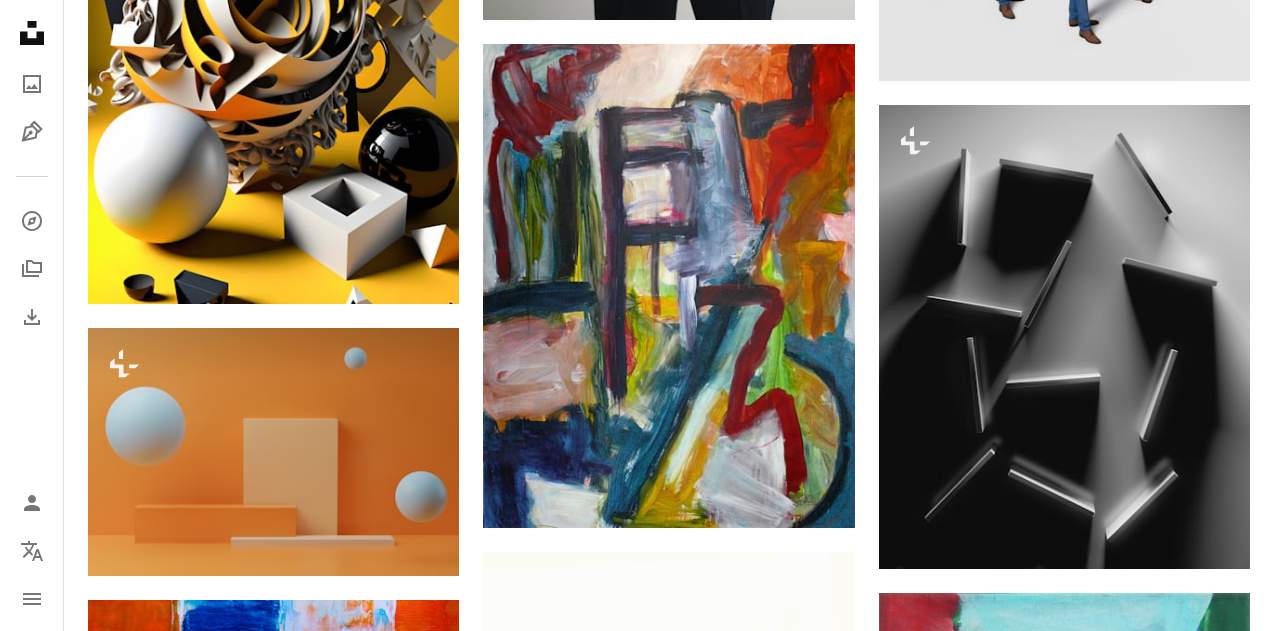 scroll, scrollTop: 1721, scrollLeft: 0, axis: vertical 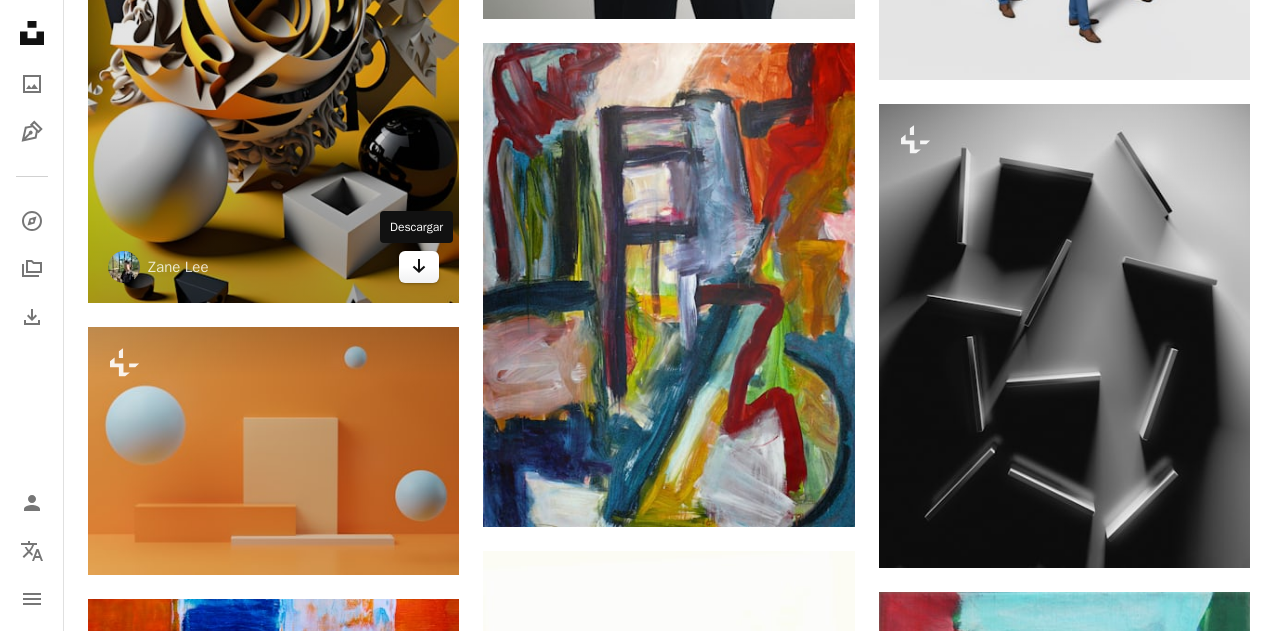 click on "Arrow pointing down" 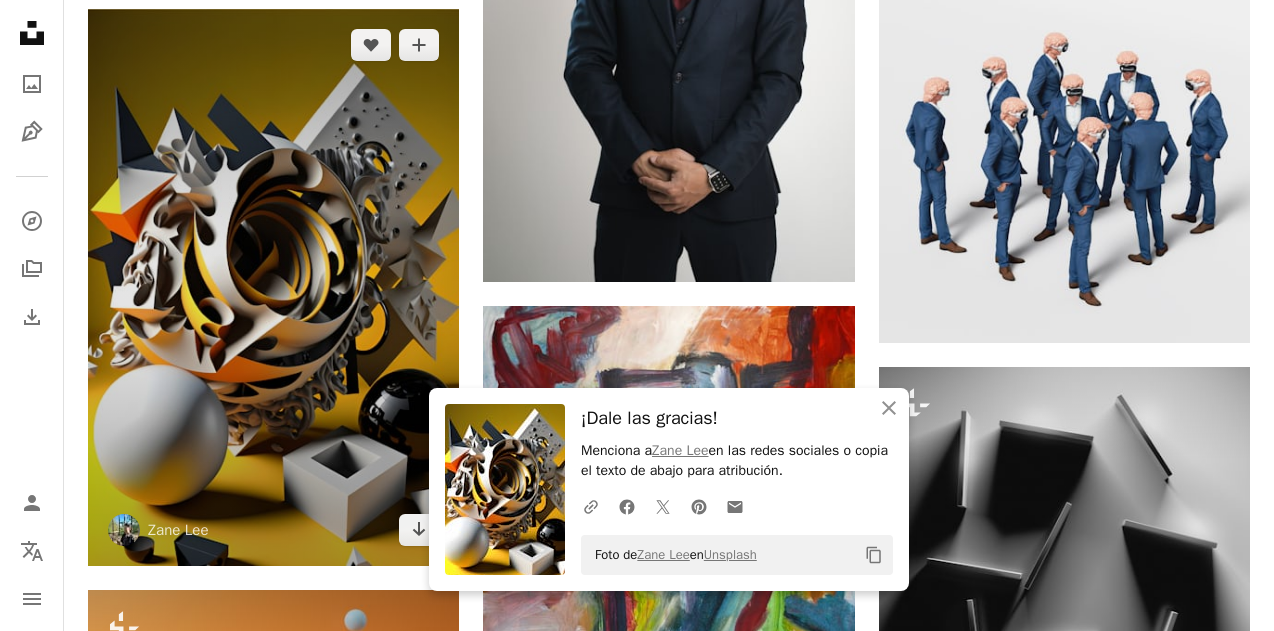 scroll, scrollTop: 1454, scrollLeft: 0, axis: vertical 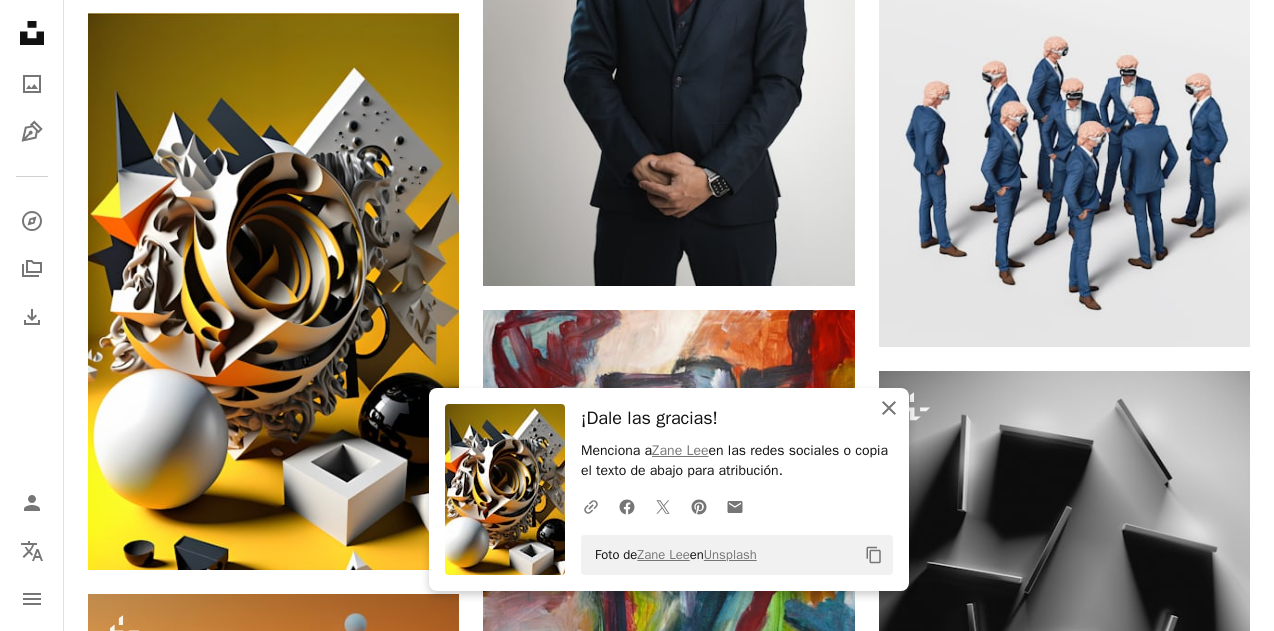 click on "An X shape" 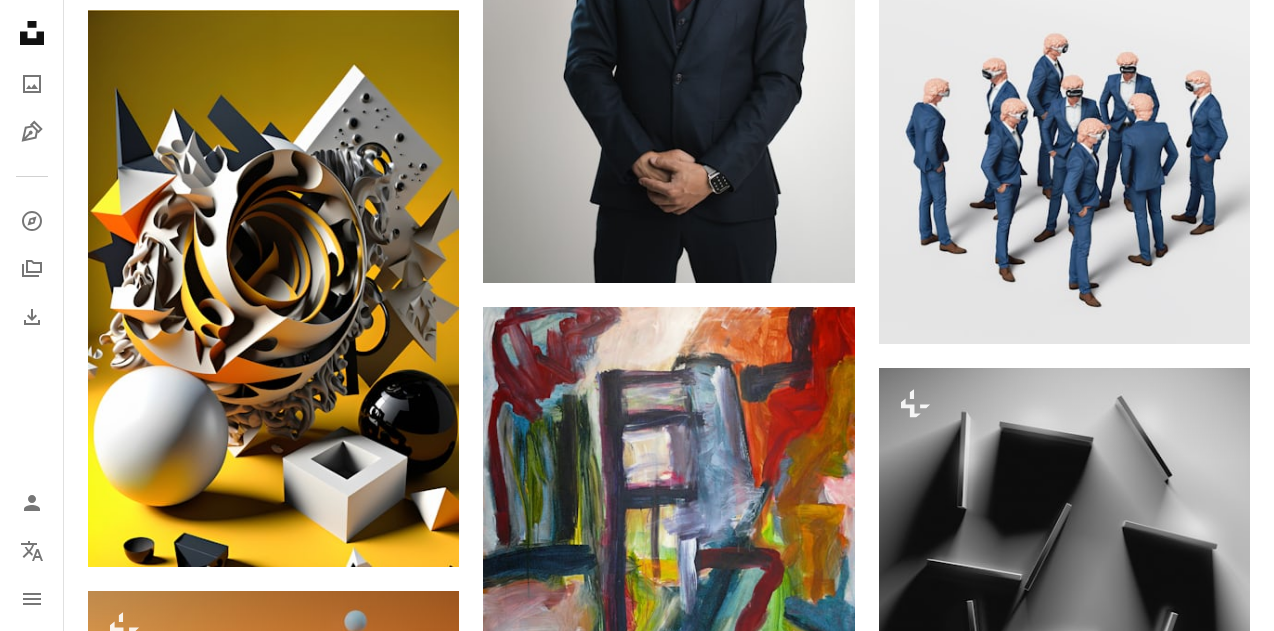 scroll, scrollTop: 1421, scrollLeft: 0, axis: vertical 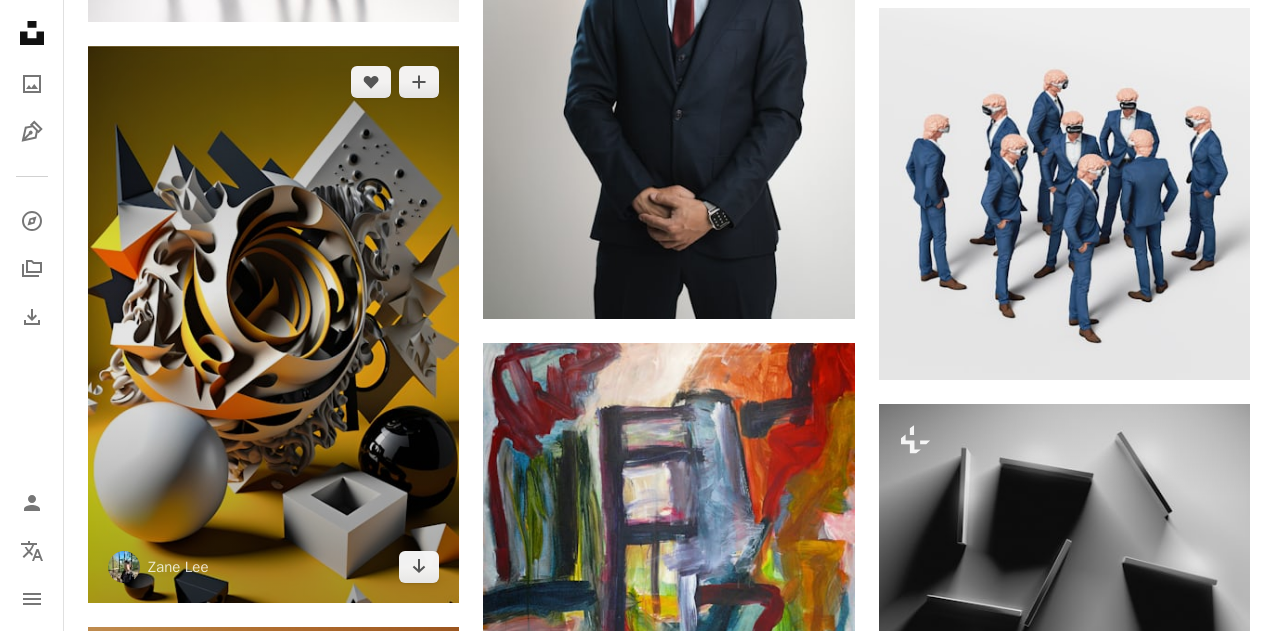 click at bounding box center [273, 324] 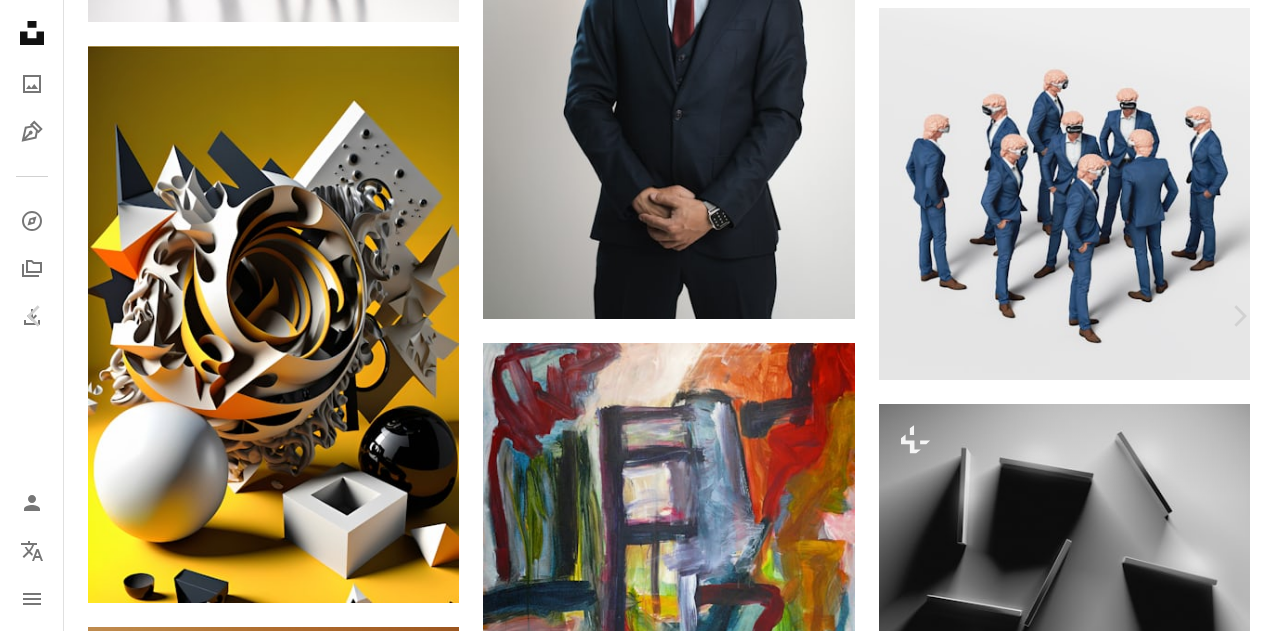 click on "Zane Lee" at bounding box center [168, 3016] 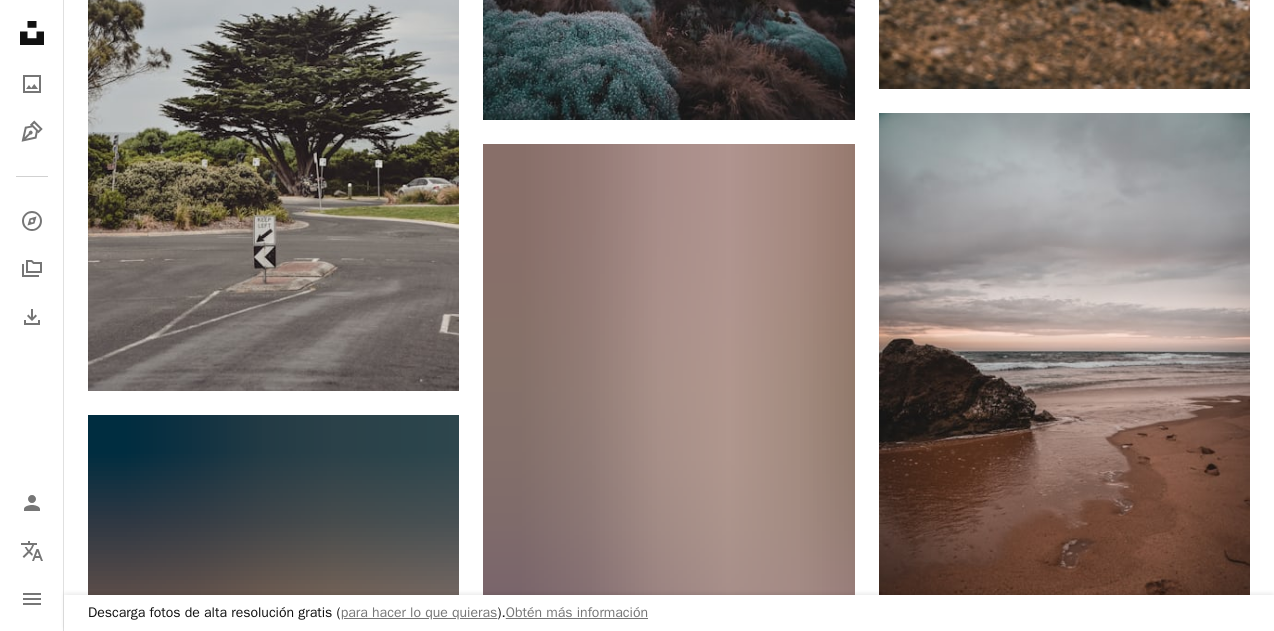 scroll, scrollTop: 0, scrollLeft: 0, axis: both 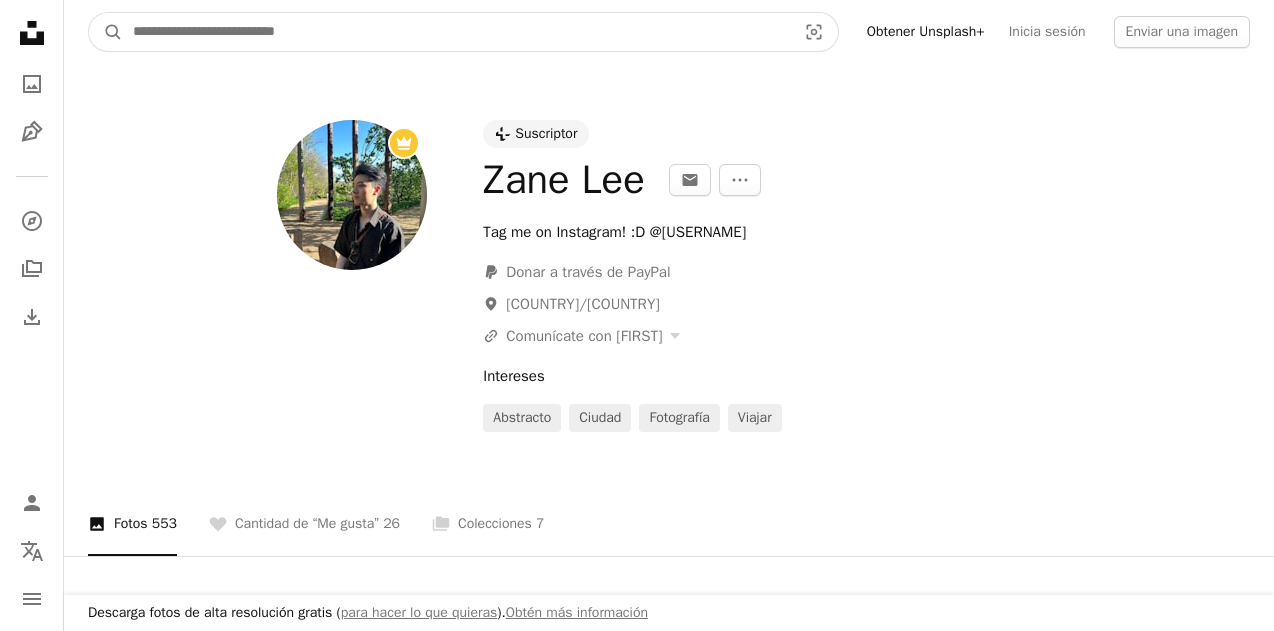 click at bounding box center [456, 32] 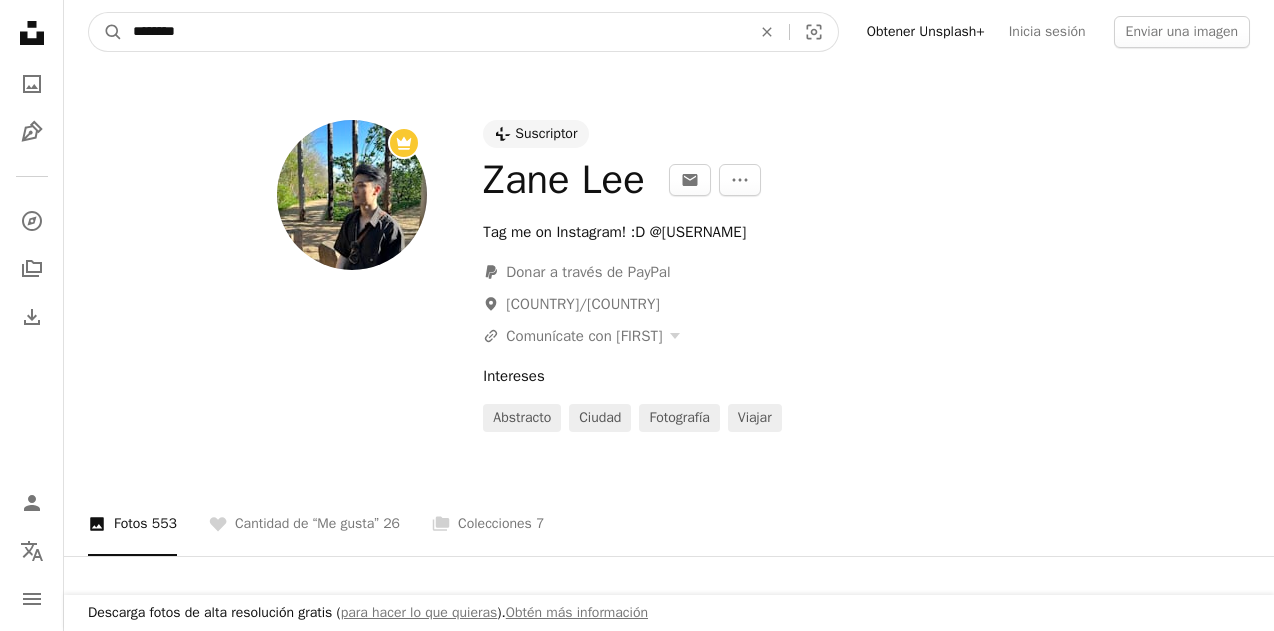 type on "********" 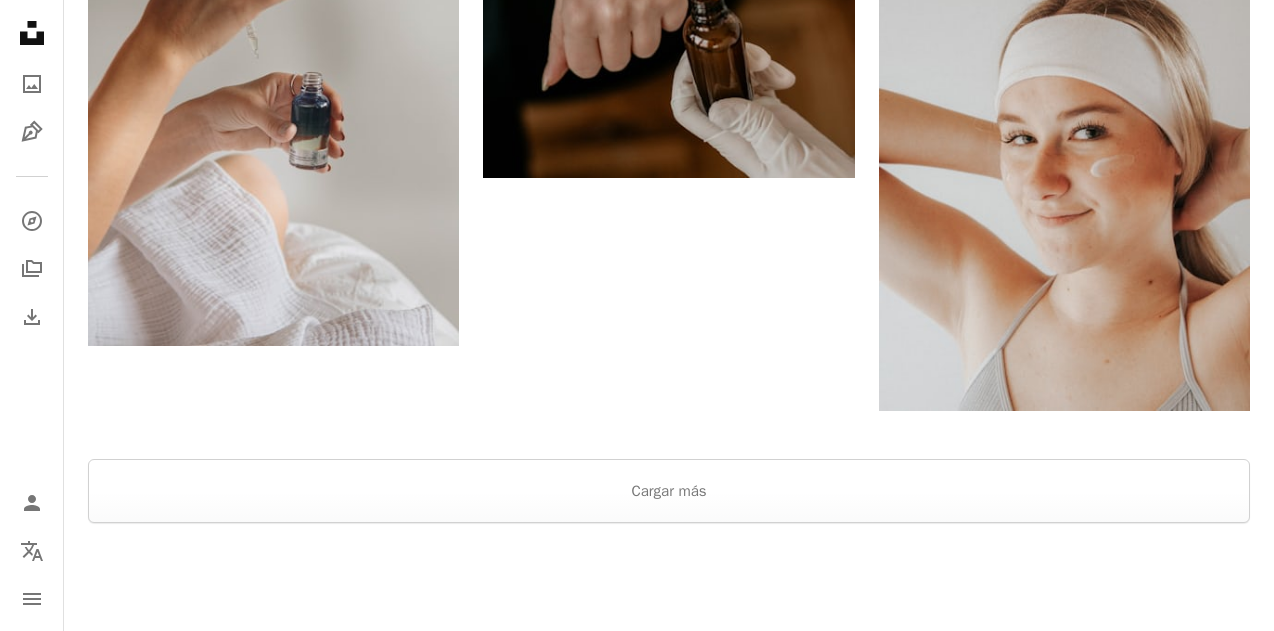 scroll, scrollTop: 3629, scrollLeft: 0, axis: vertical 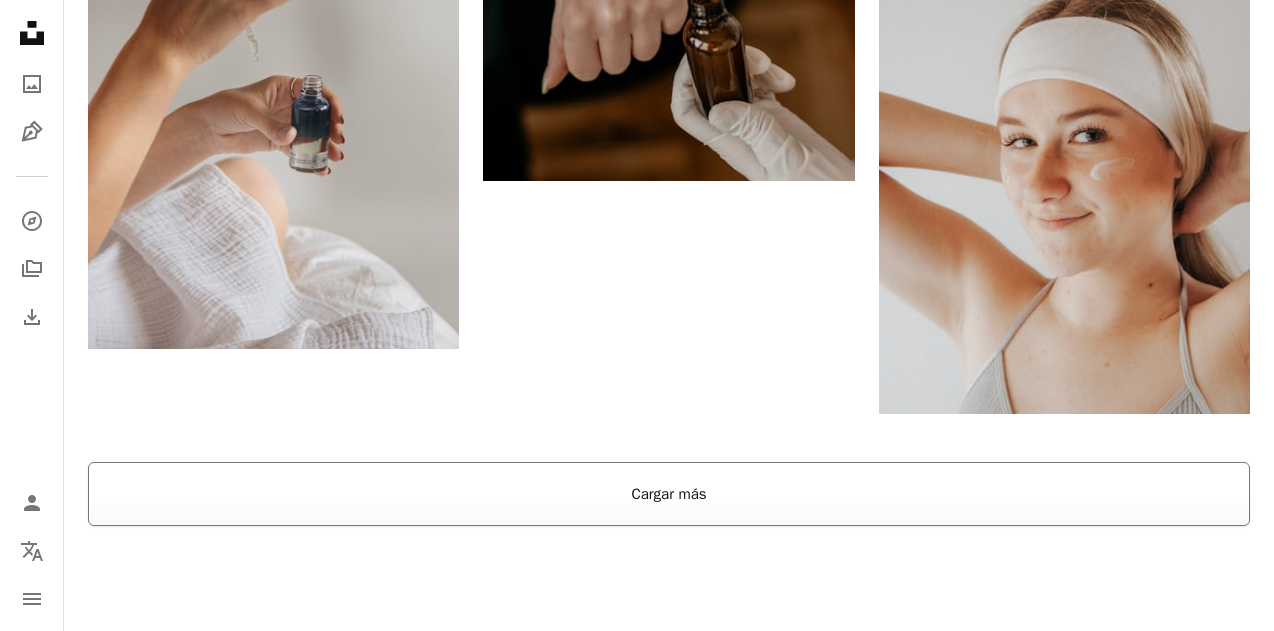 click on "Cargar más" at bounding box center (669, 494) 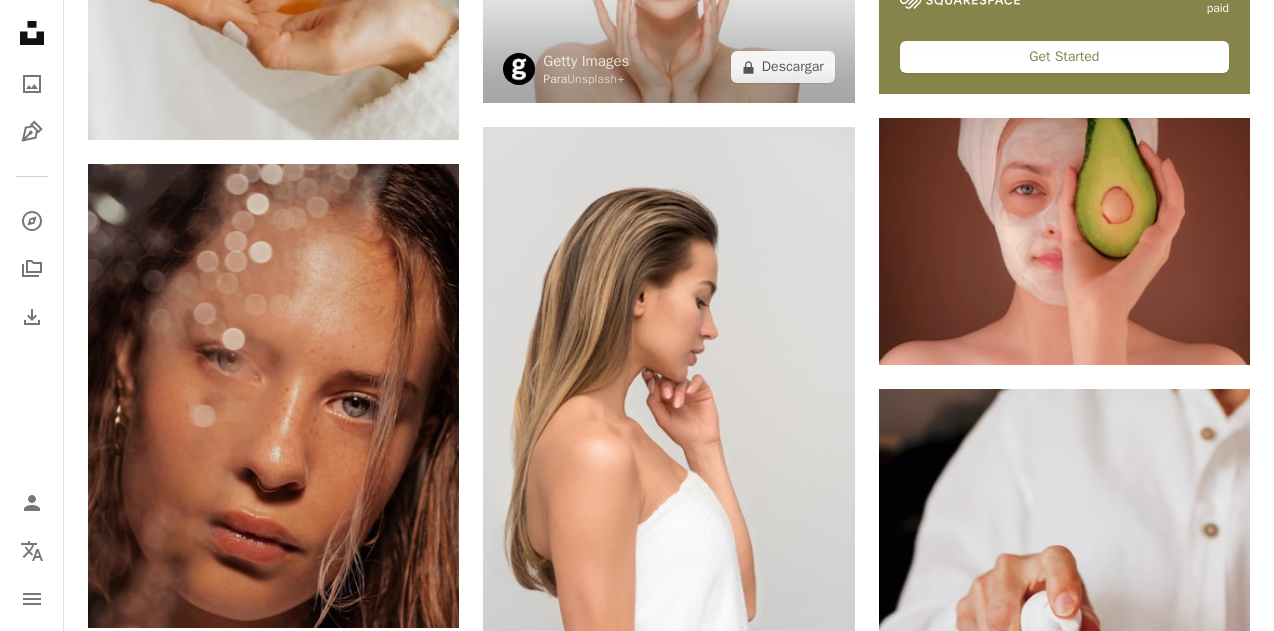 scroll, scrollTop: 0, scrollLeft: 0, axis: both 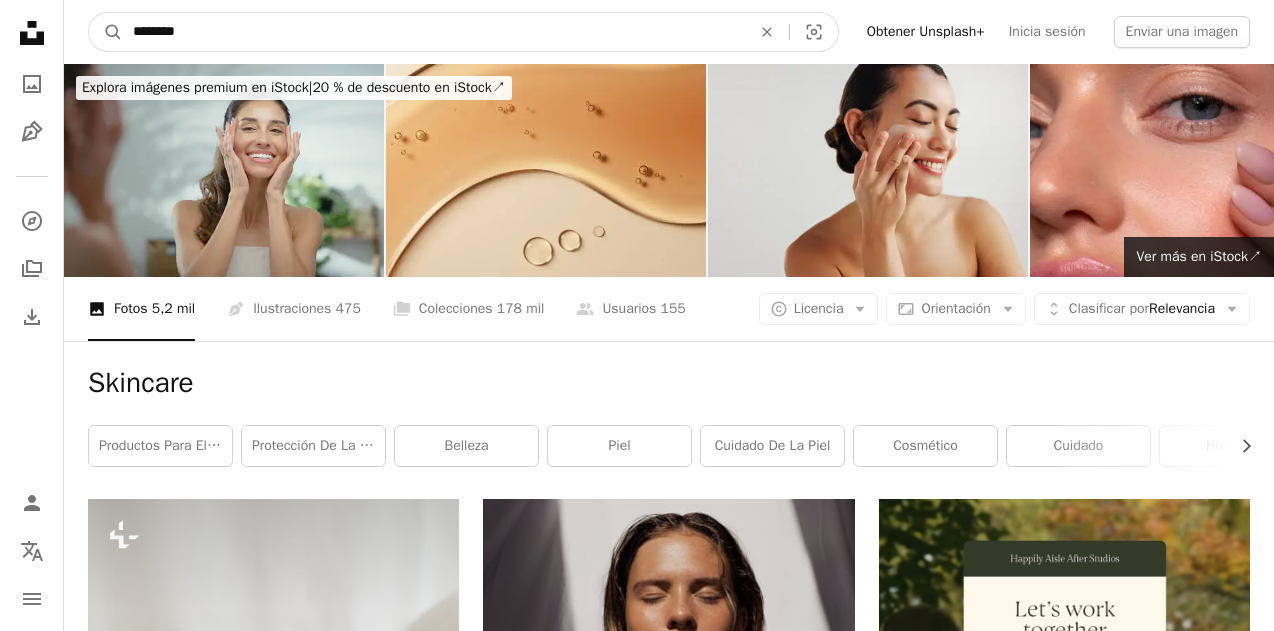 click on "********" at bounding box center (434, 32) 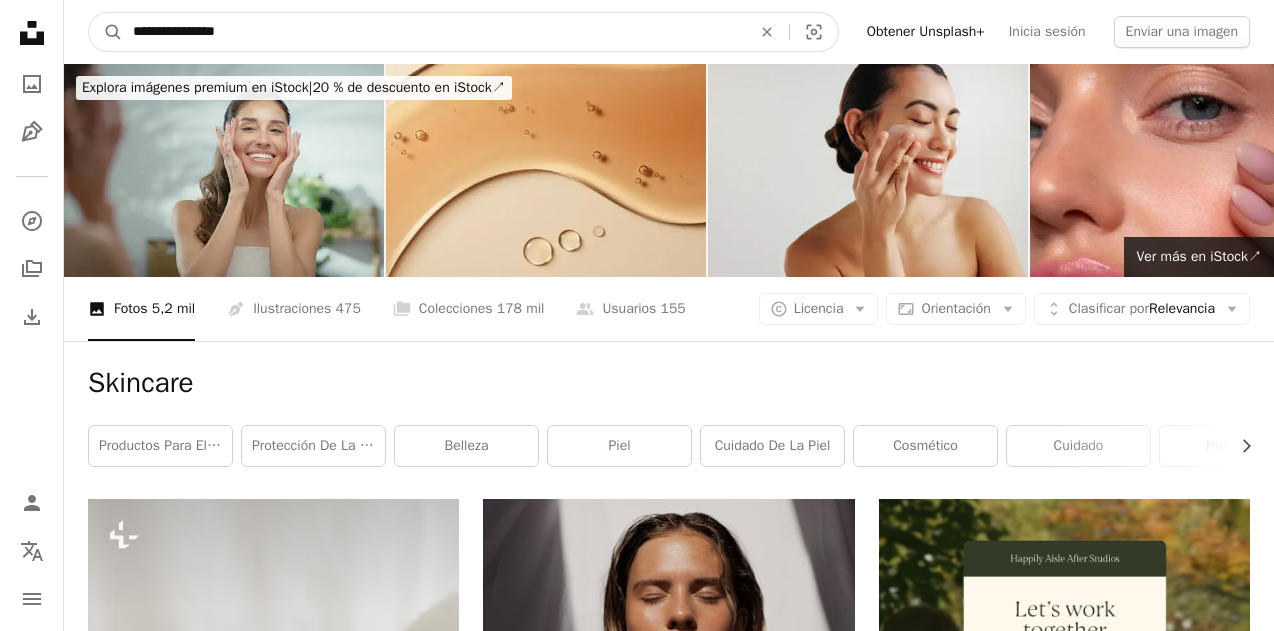 type on "**********" 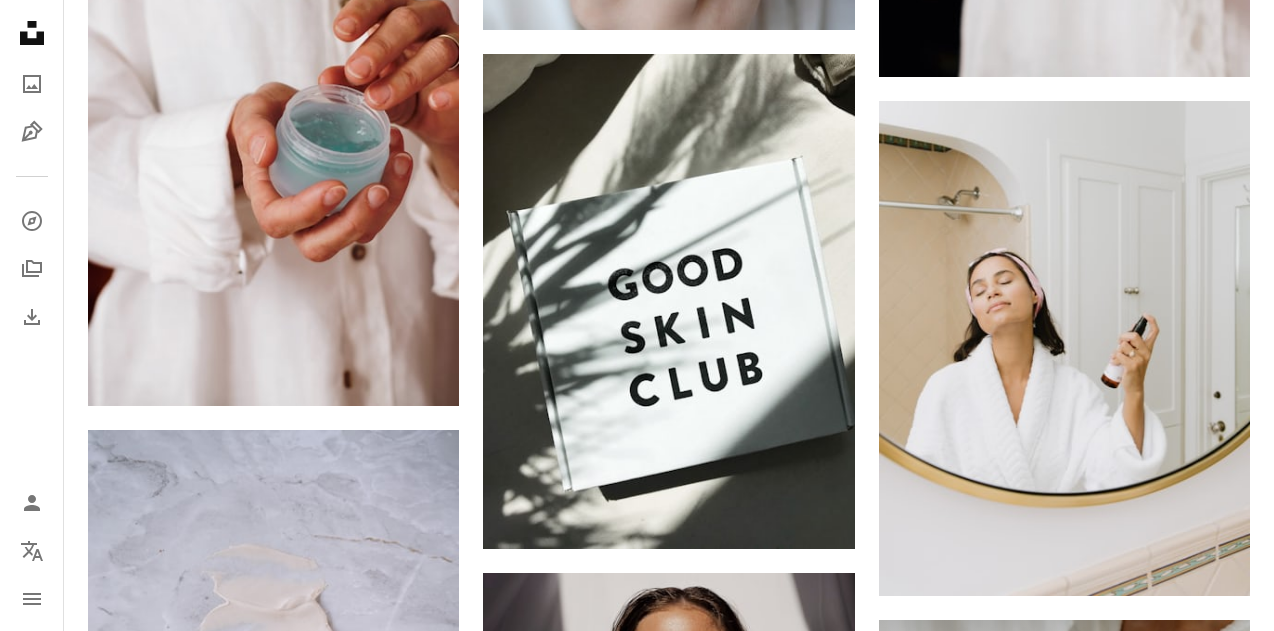 scroll, scrollTop: 1331, scrollLeft: 0, axis: vertical 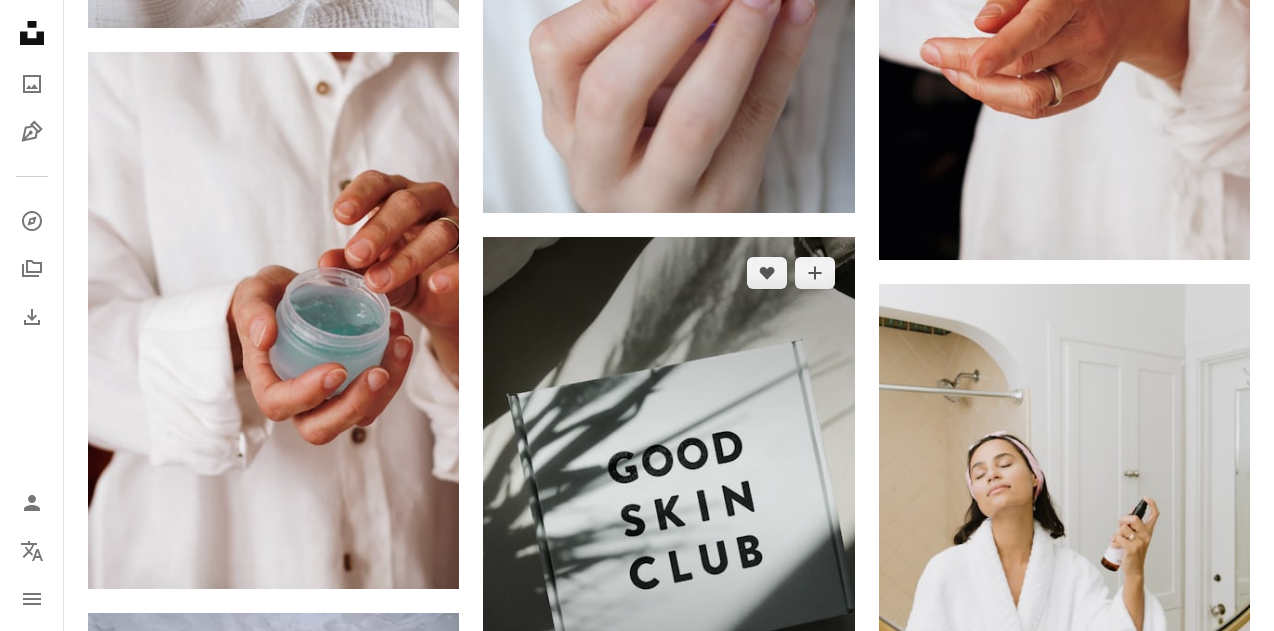 click at bounding box center [668, 484] 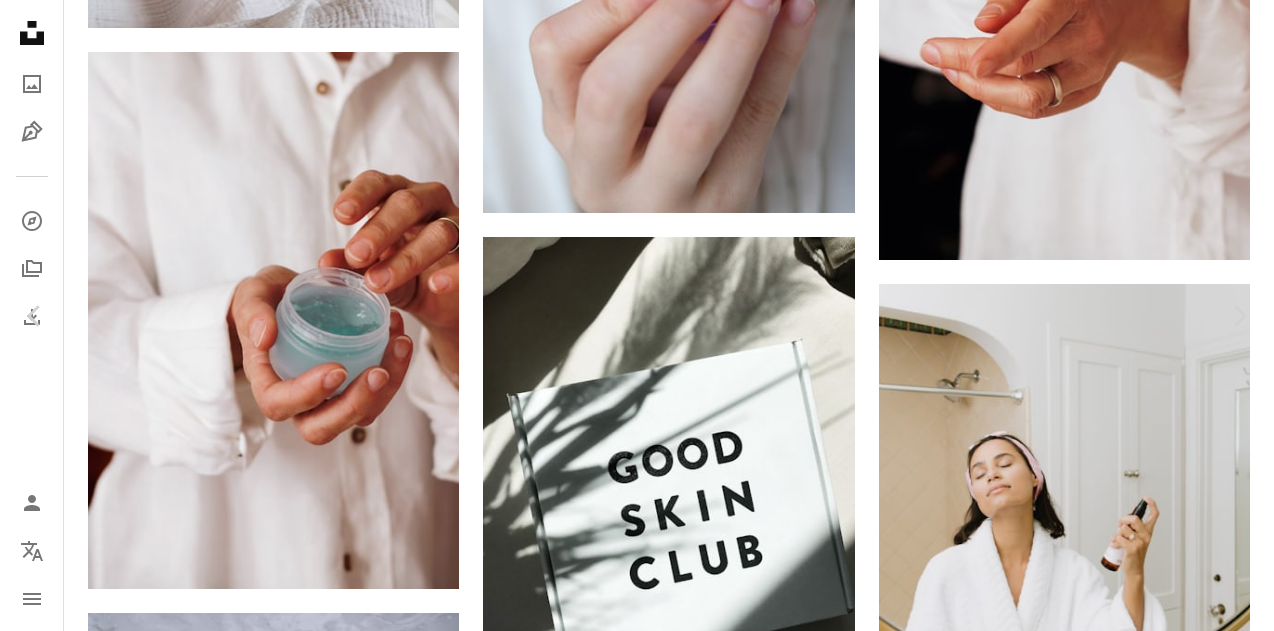 scroll, scrollTop: 0, scrollLeft: 0, axis: both 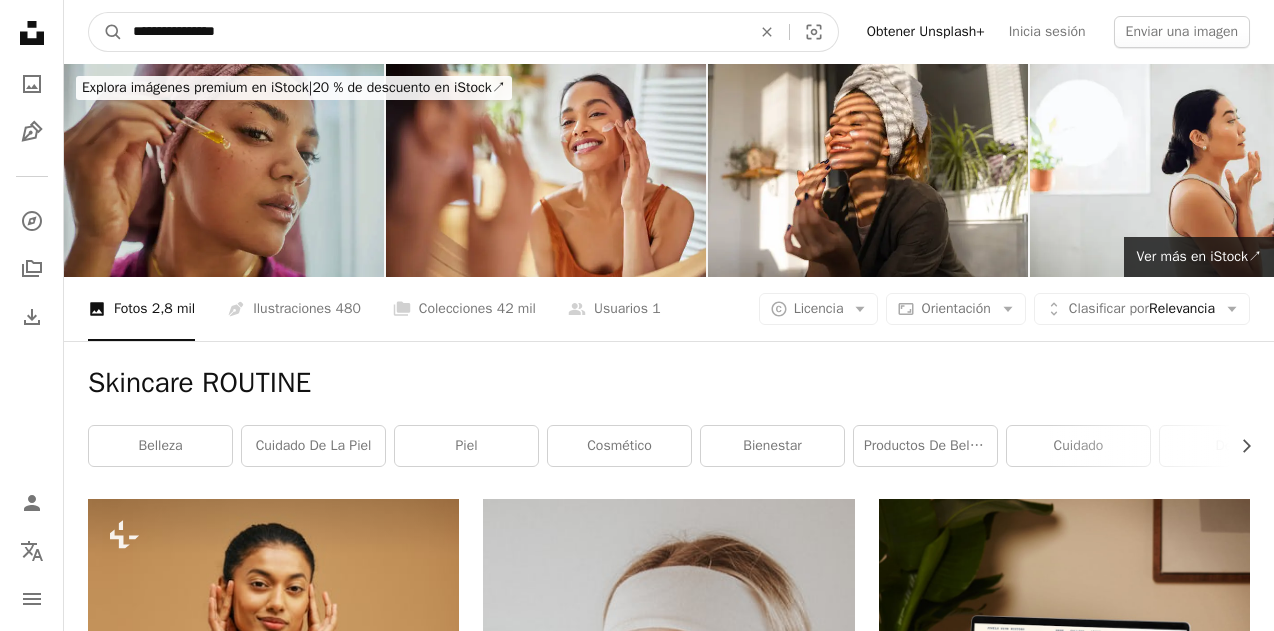 drag, startPoint x: 306, startPoint y: 41, endPoint x: 60, endPoint y: -20, distance: 253.4502 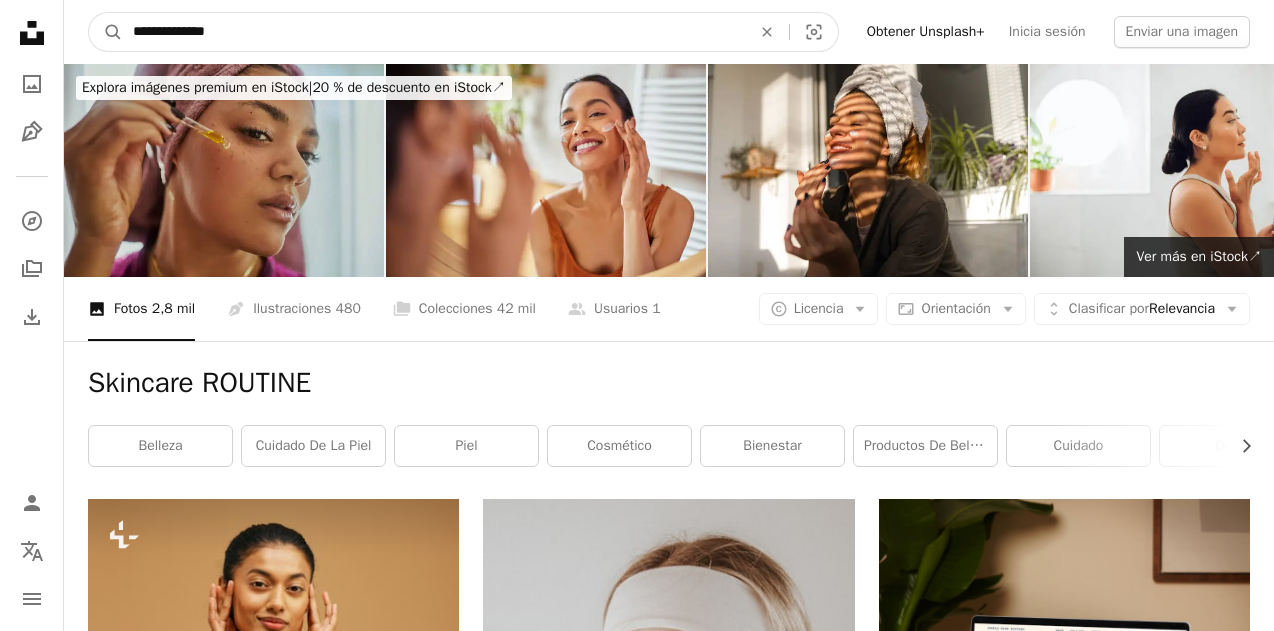 type on "**********" 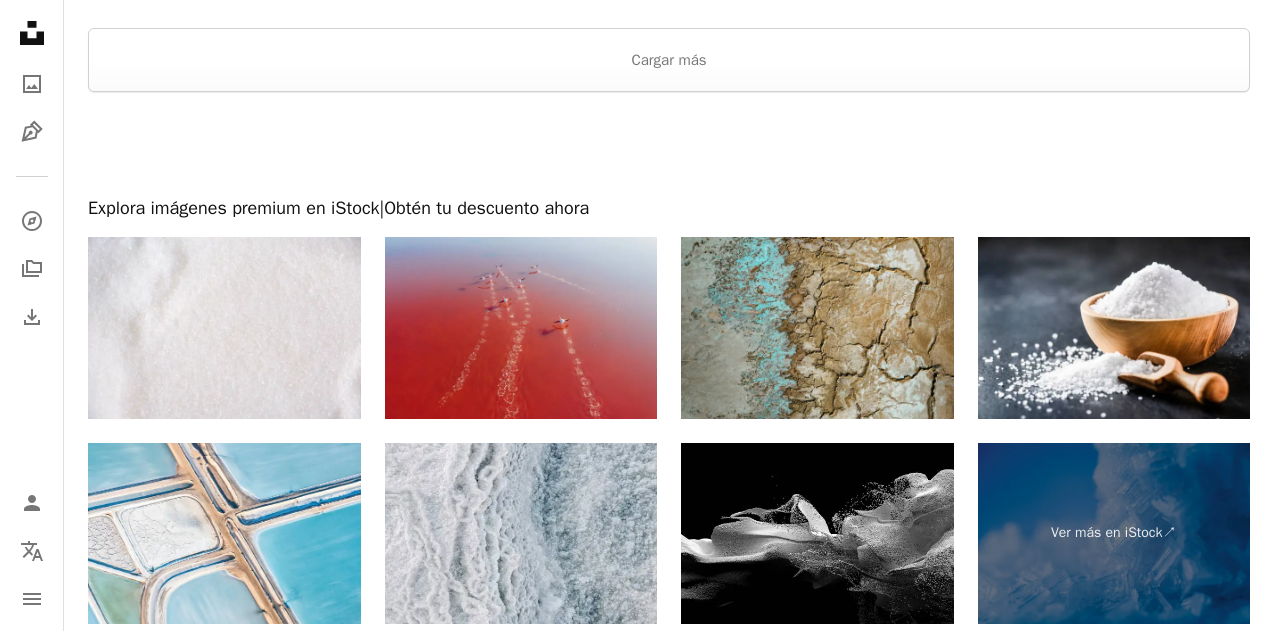 scroll, scrollTop: 3051, scrollLeft: 0, axis: vertical 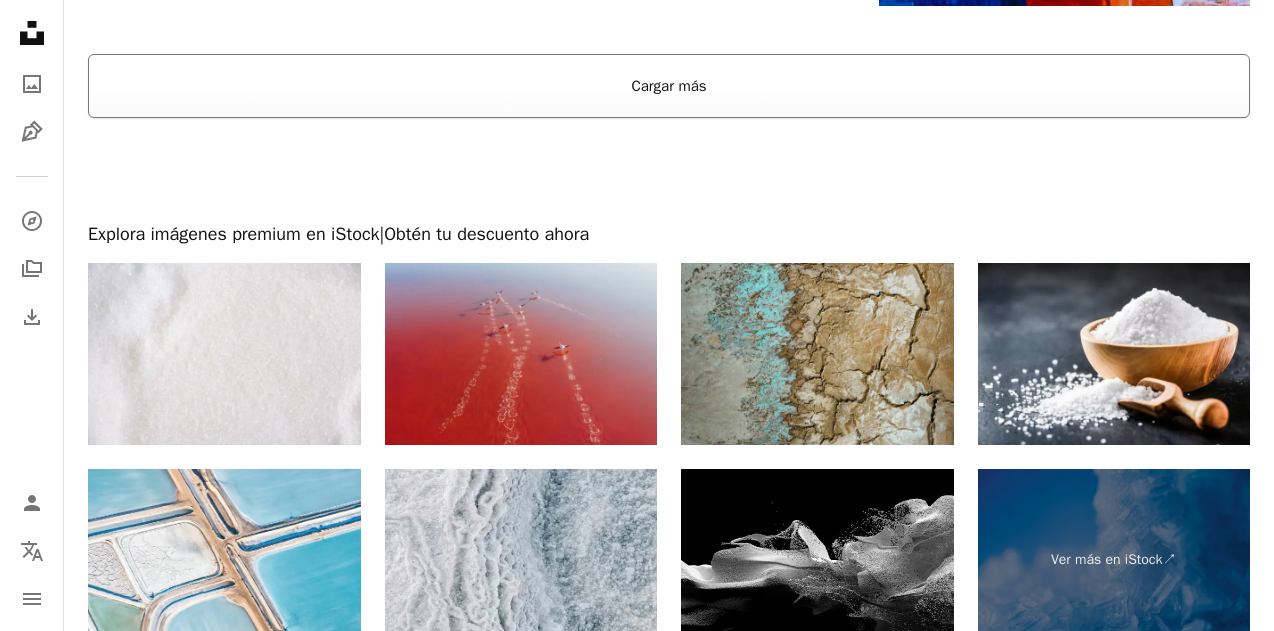 click on "Cargar más" at bounding box center (669, 86) 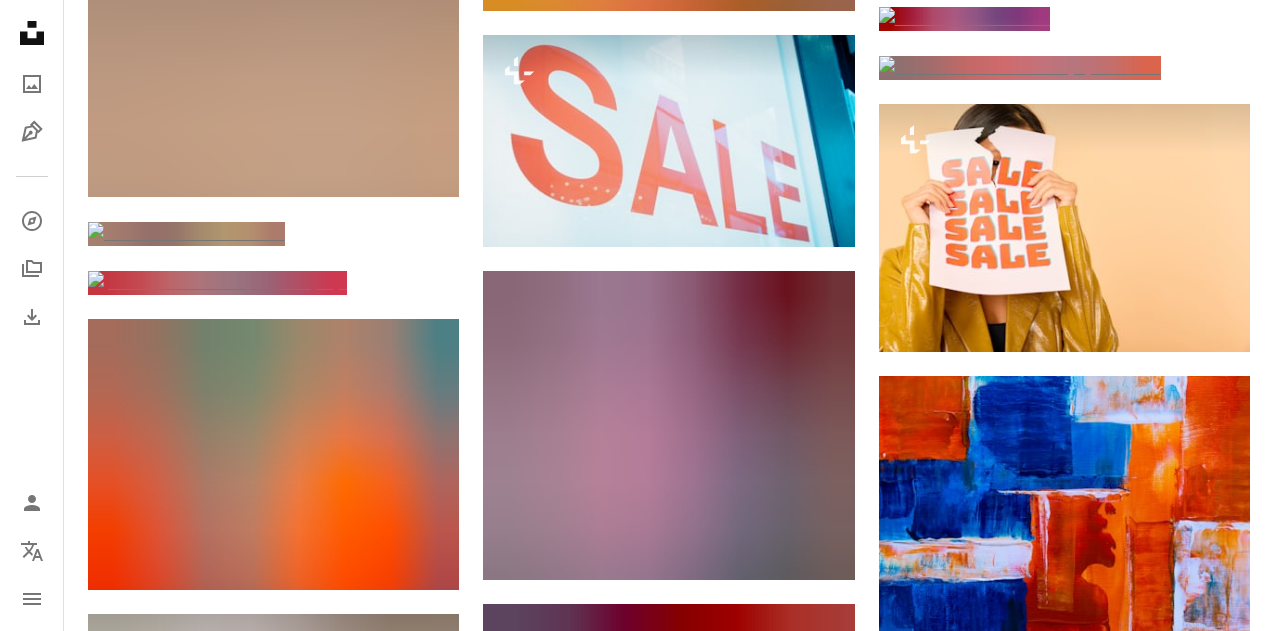 scroll, scrollTop: 0, scrollLeft: 0, axis: both 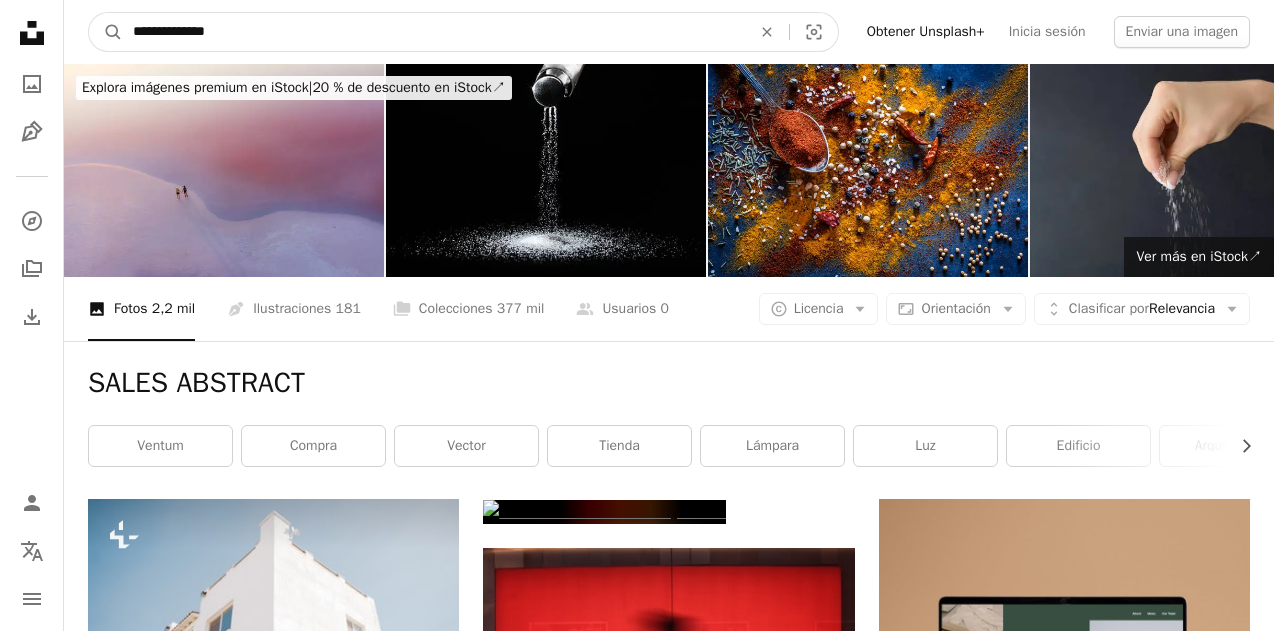 drag, startPoint x: 296, startPoint y: 30, endPoint x: 0, endPoint y: -27, distance: 301.43823 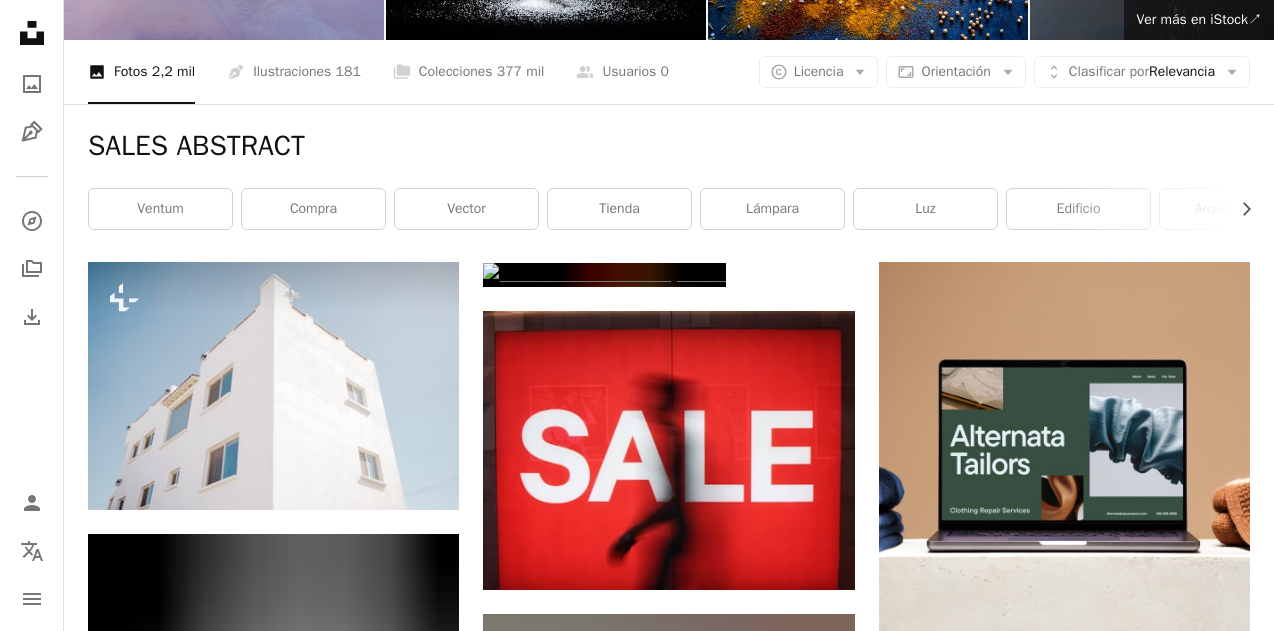 scroll, scrollTop: 0, scrollLeft: 0, axis: both 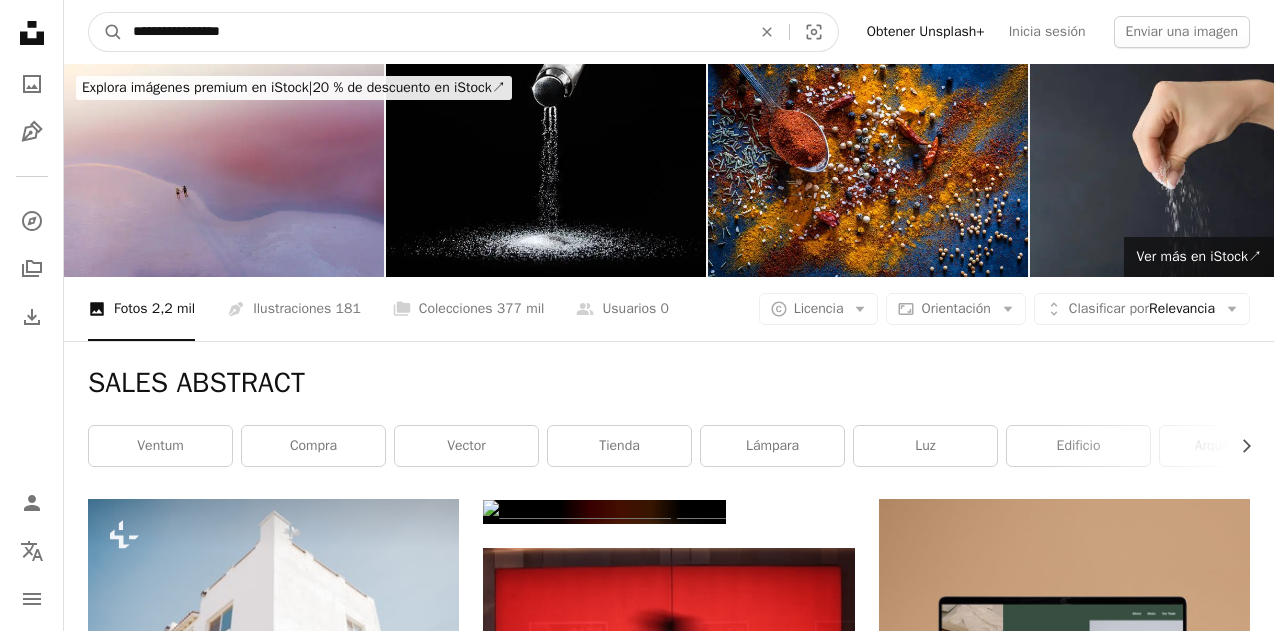drag, startPoint x: 322, startPoint y: 27, endPoint x: 198, endPoint y: 33, distance: 124.14507 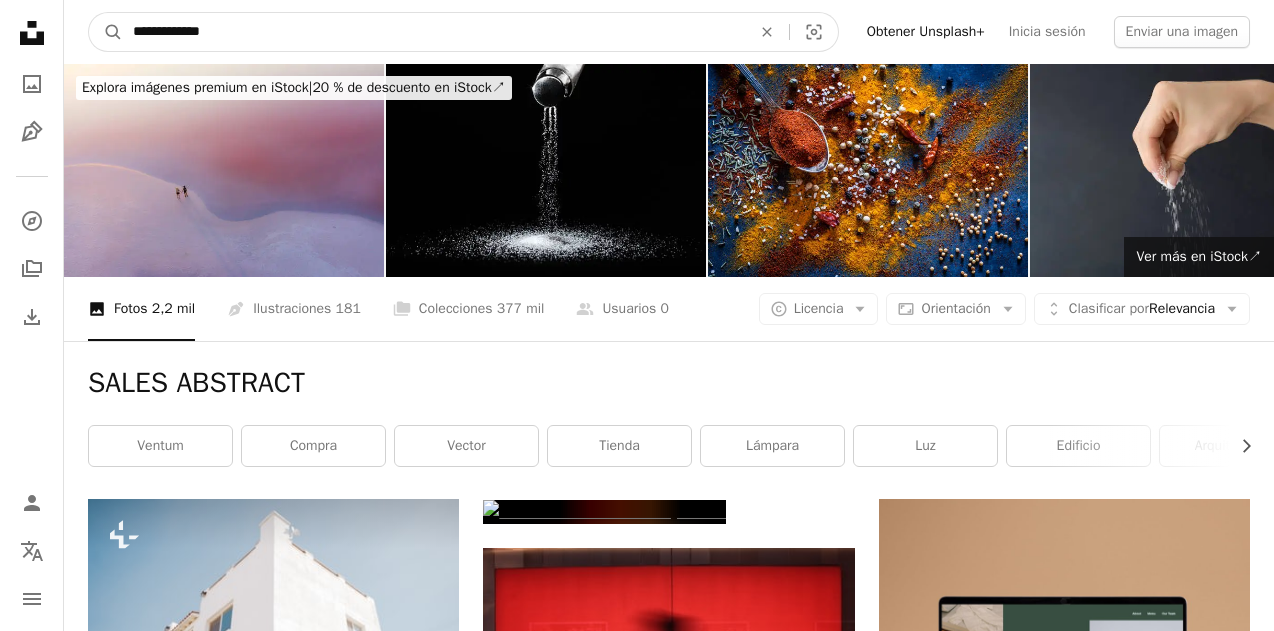 type on "**********" 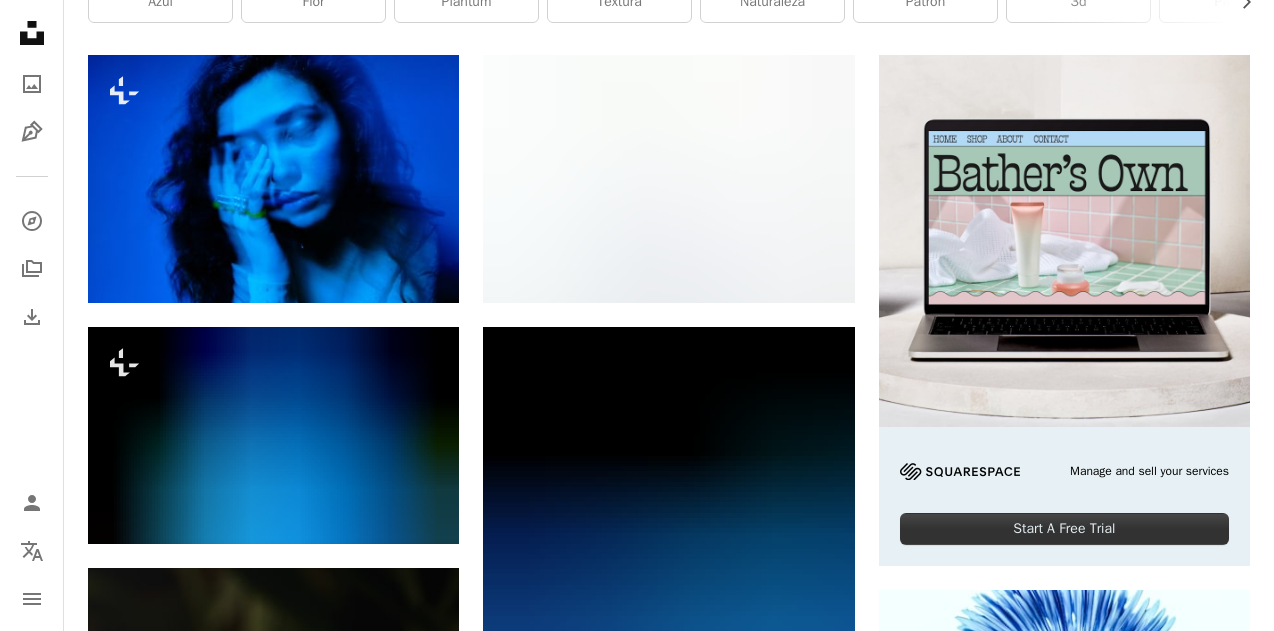 scroll, scrollTop: 0, scrollLeft: 0, axis: both 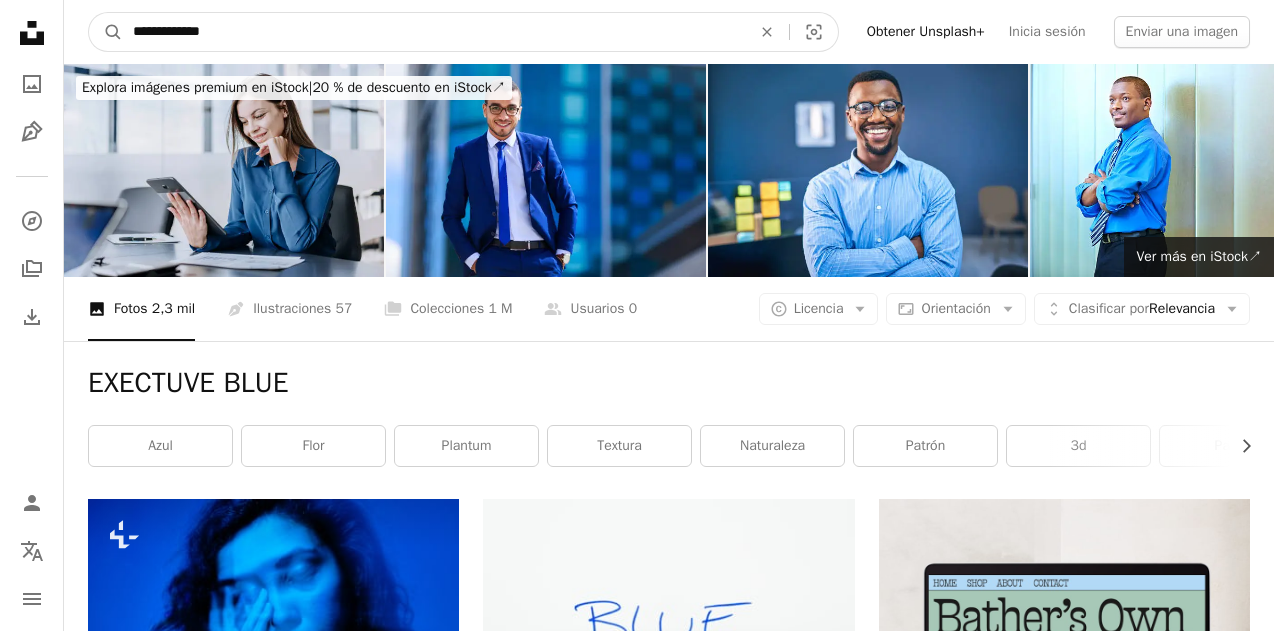 click on "**********" at bounding box center [434, 32] 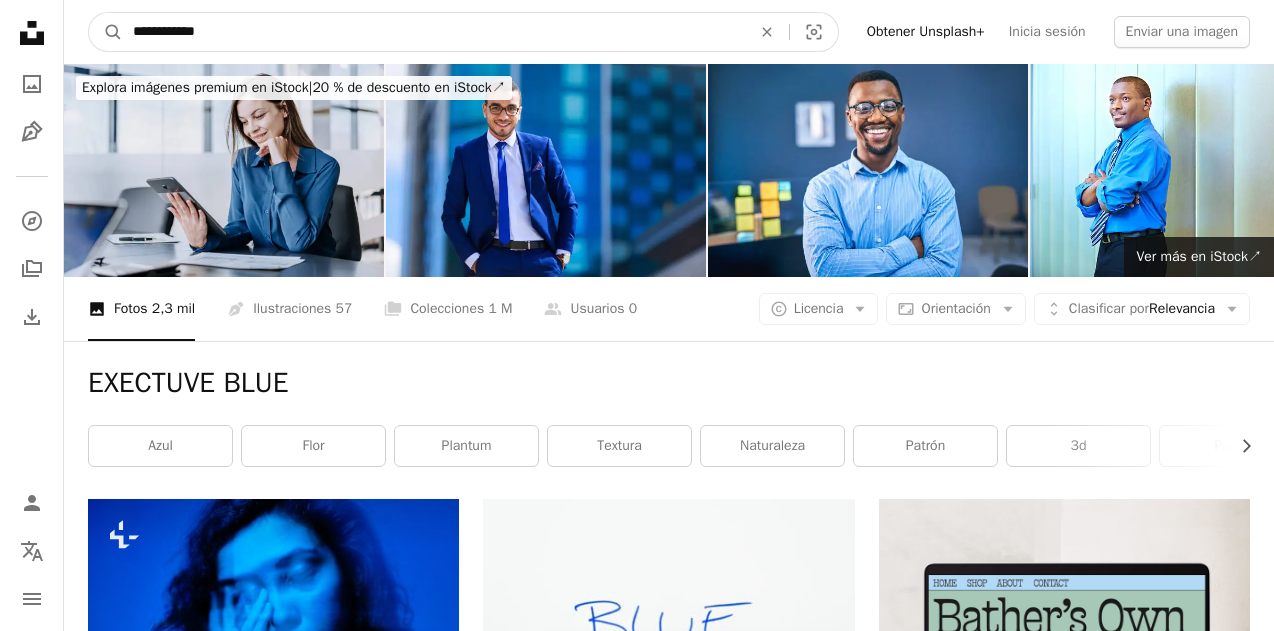 type on "**********" 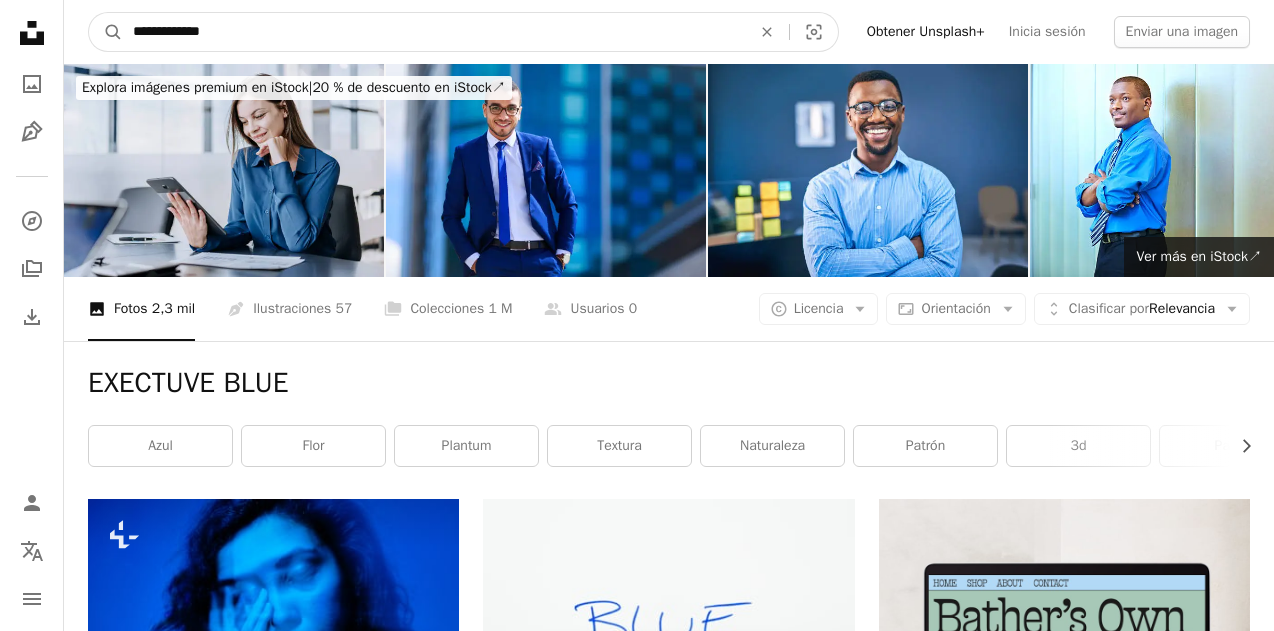 click on "A magnifying glass" at bounding box center (106, 32) 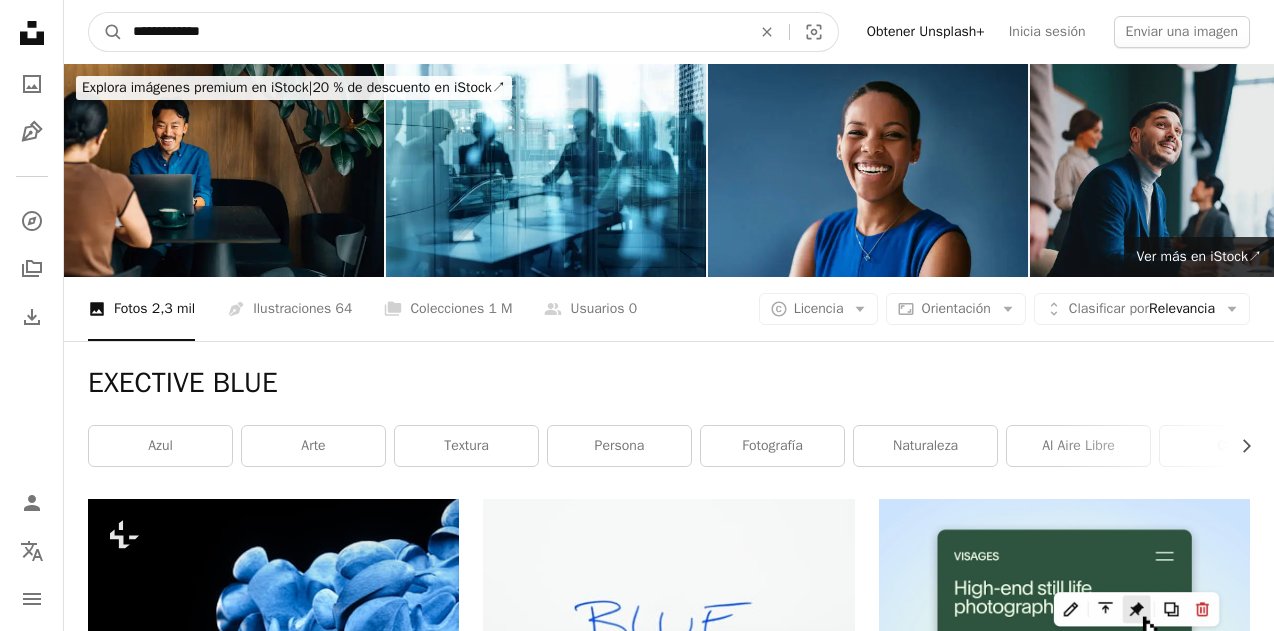 click on "**********" at bounding box center [434, 32] 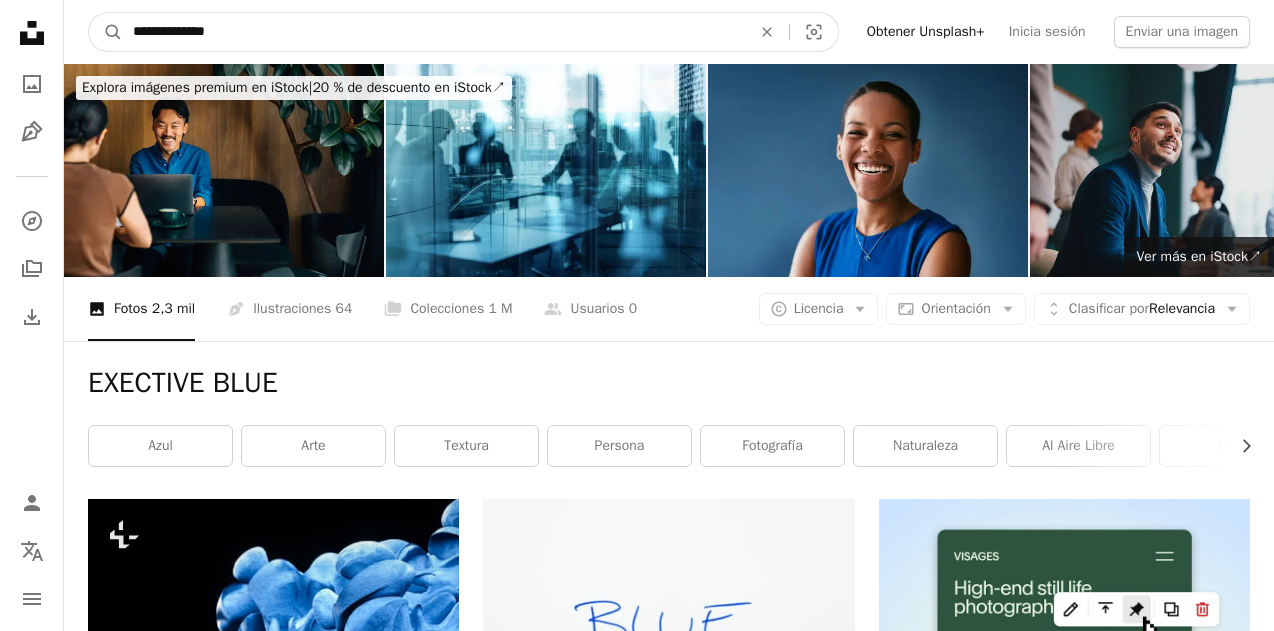 click on "A magnifying glass" at bounding box center (106, 32) 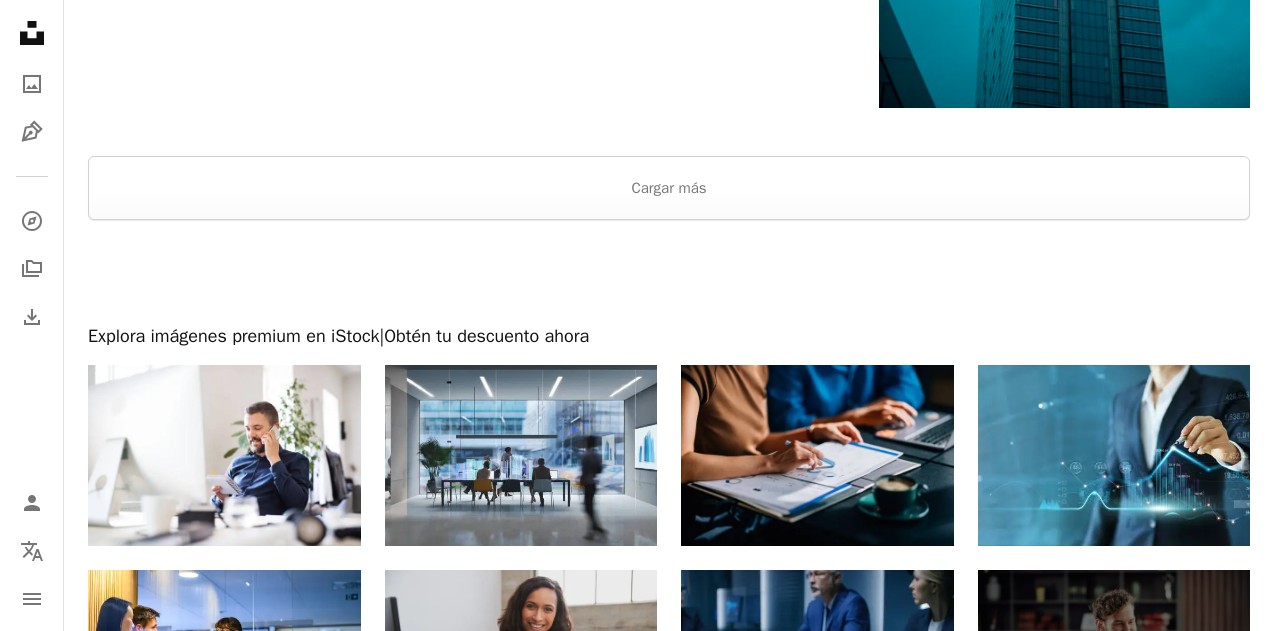 scroll, scrollTop: 3610, scrollLeft: 0, axis: vertical 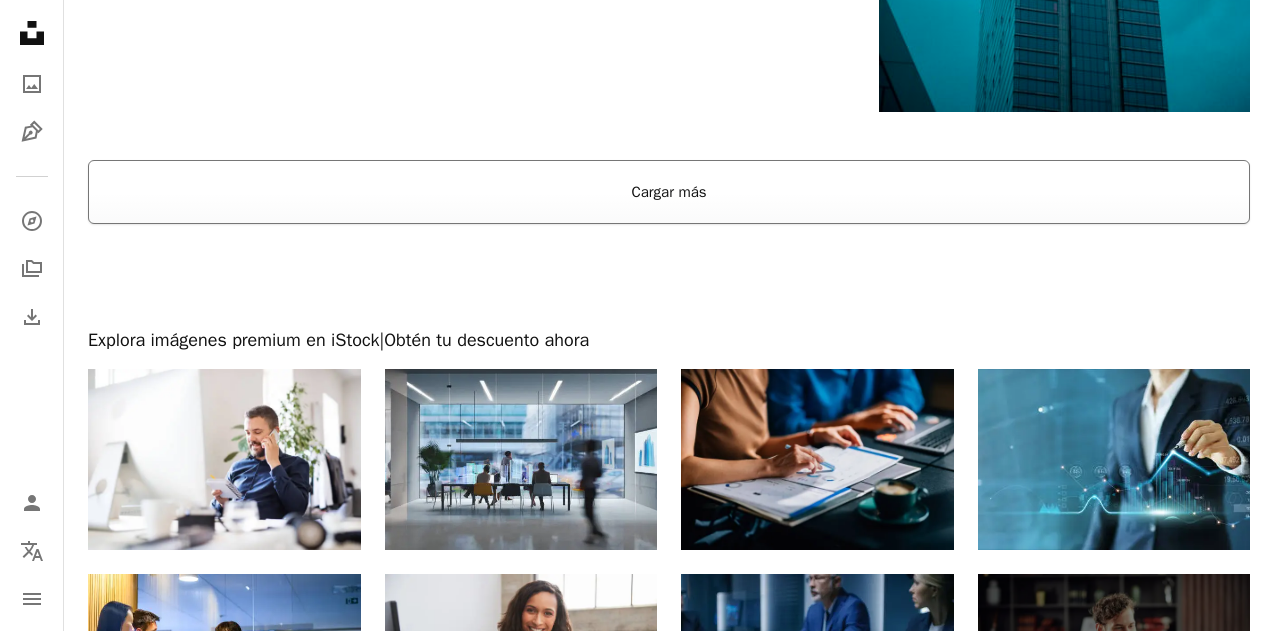 click on "Cargar más" at bounding box center (669, 192) 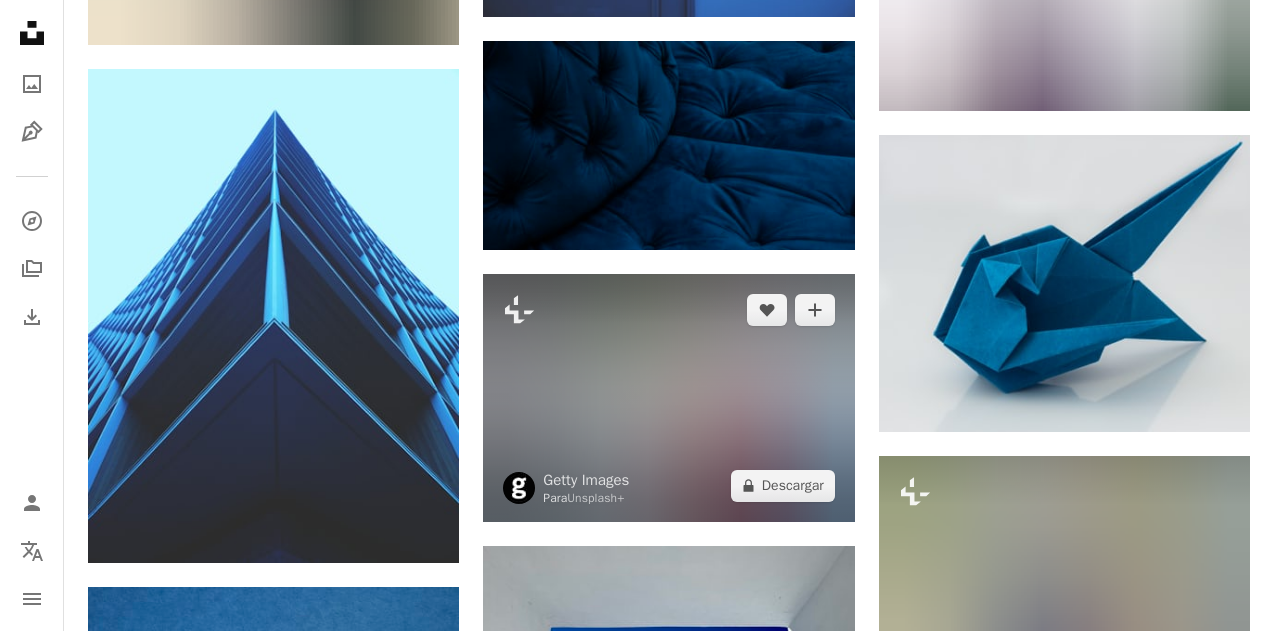 scroll, scrollTop: 7828, scrollLeft: 0, axis: vertical 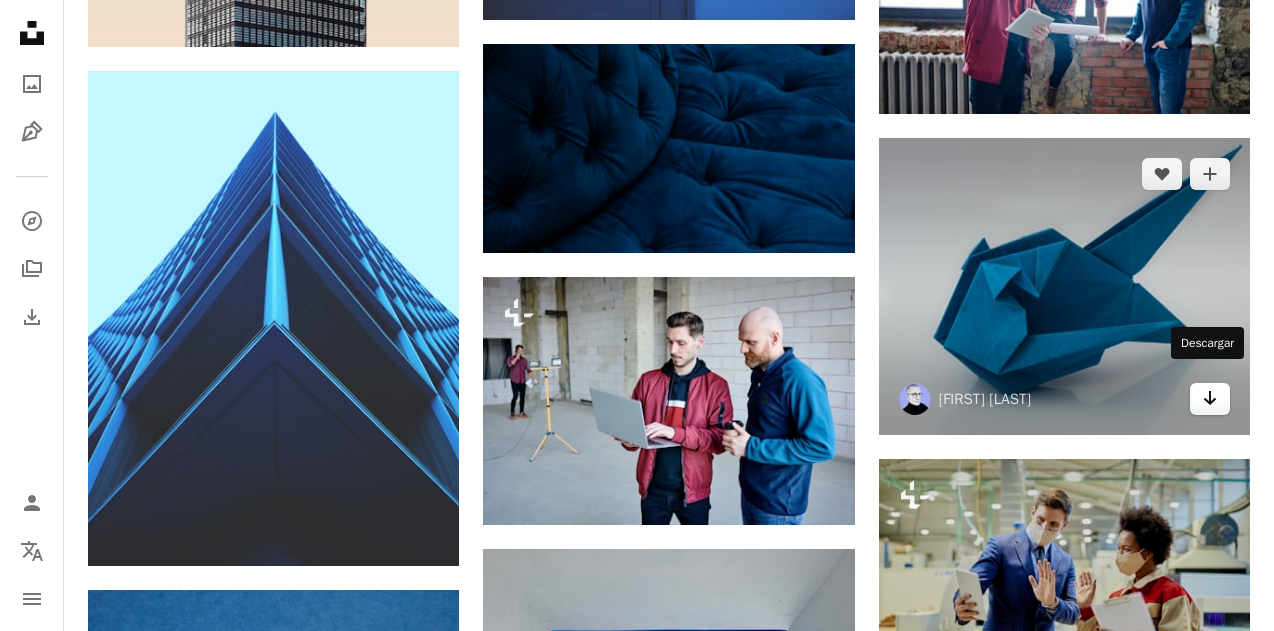 click on "Arrow pointing down" at bounding box center (1210, 399) 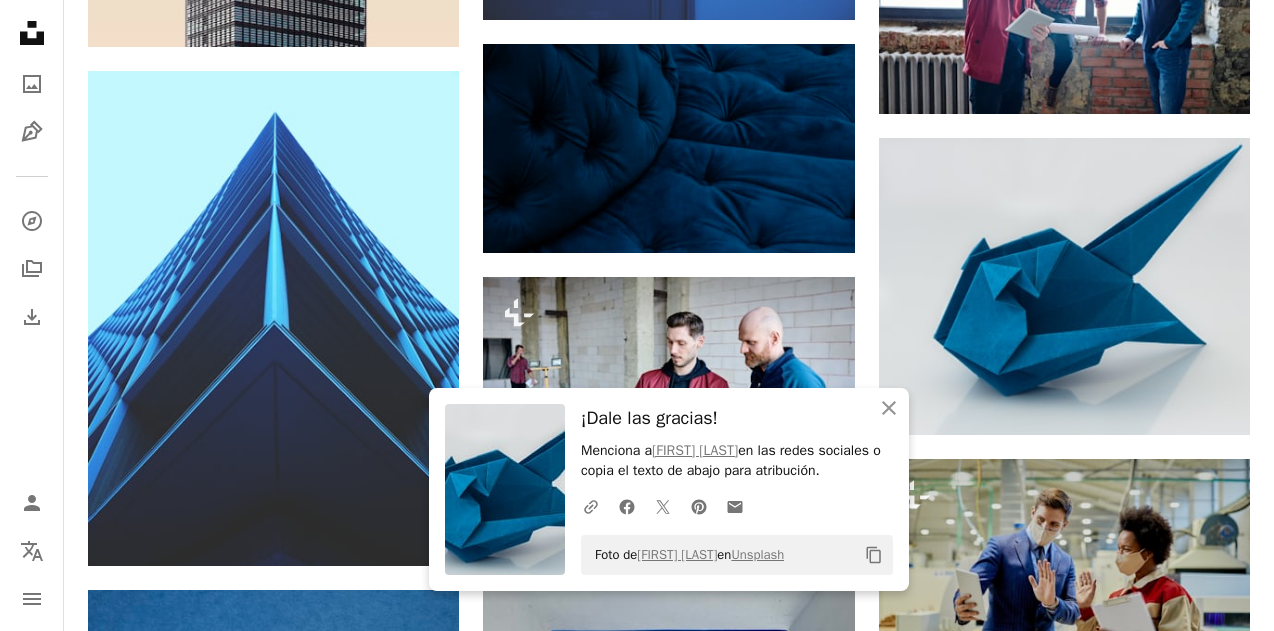 click on "Plus sign for Unsplash+ A heart A plus sign [FIRST] [LAST] Para  Unsplash+ A lock Descargar A heart A plus sign [FIRST] [LAST] Disponible para contratación A checkmark inside of a circle Arrow pointing down A heart A plus sign [FIRST] [LAST] Disponible para contratación A checkmark inside of a circle Arrow pointing down Plus sign for Unsplash+ A heart A plus sign Getty Images Para  Unsplash+ A lock Descargar A heart A plus sign [FIRST] [LAST] Disponible para contratación A checkmark inside of a circle Arrow pointing down Plus sign for Unsplash+ A heart A plus sign Getty Images Para  Unsplash+ A lock Descargar A heart A plus sign HI! ESTUDIO Disponible para contratación A checkmark inside of a circle Arrow pointing down A heart A plus sign [FIRST] [LAST] Arrow pointing down A heart A plus sign [FIRST] [LAST] Disponible para contratación A checkmark inside of a circle Arrow pointing down Plus sign for Unsplash+ A heart A plus sign Getty Images Para  Unsplash+ A lock Descargar Learn More A heart A plus sign" at bounding box center (669, -1138) 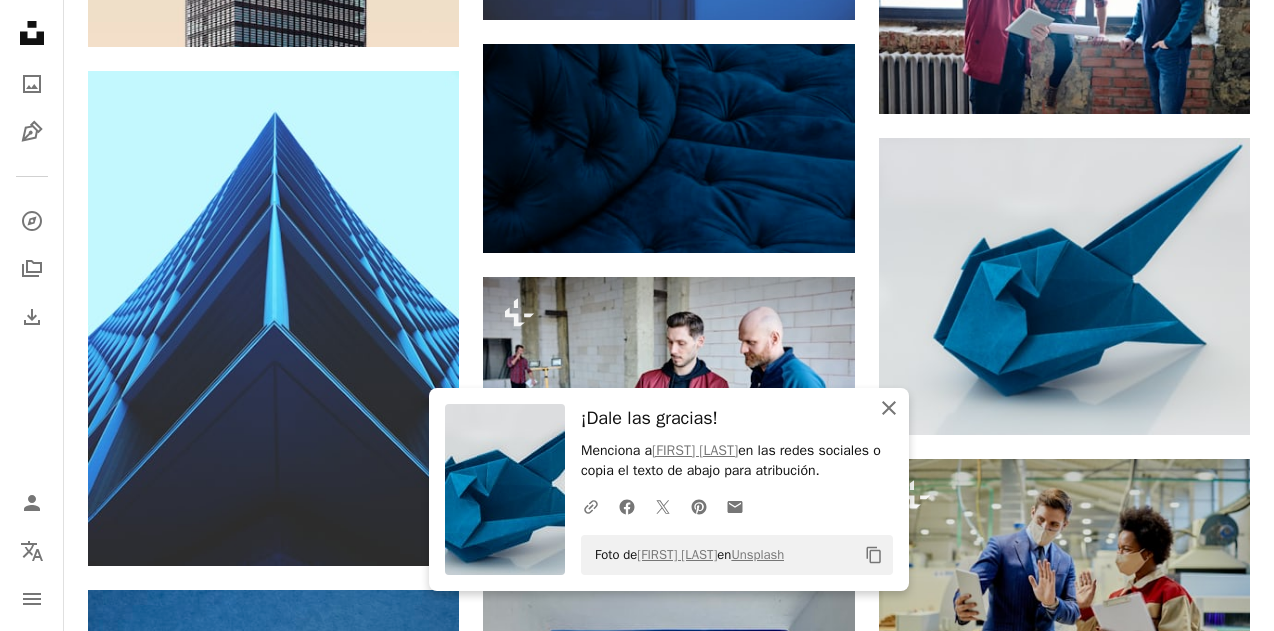 click on "An X shape Cerrar" at bounding box center [889, 408] 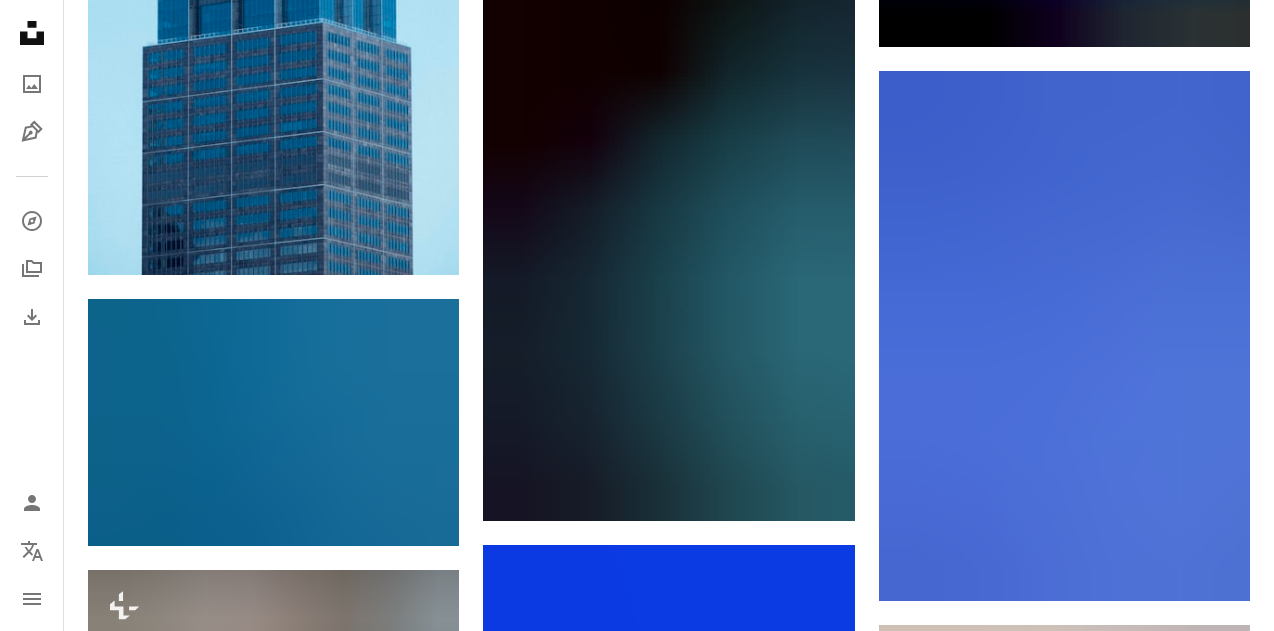 scroll, scrollTop: 20735, scrollLeft: 0, axis: vertical 